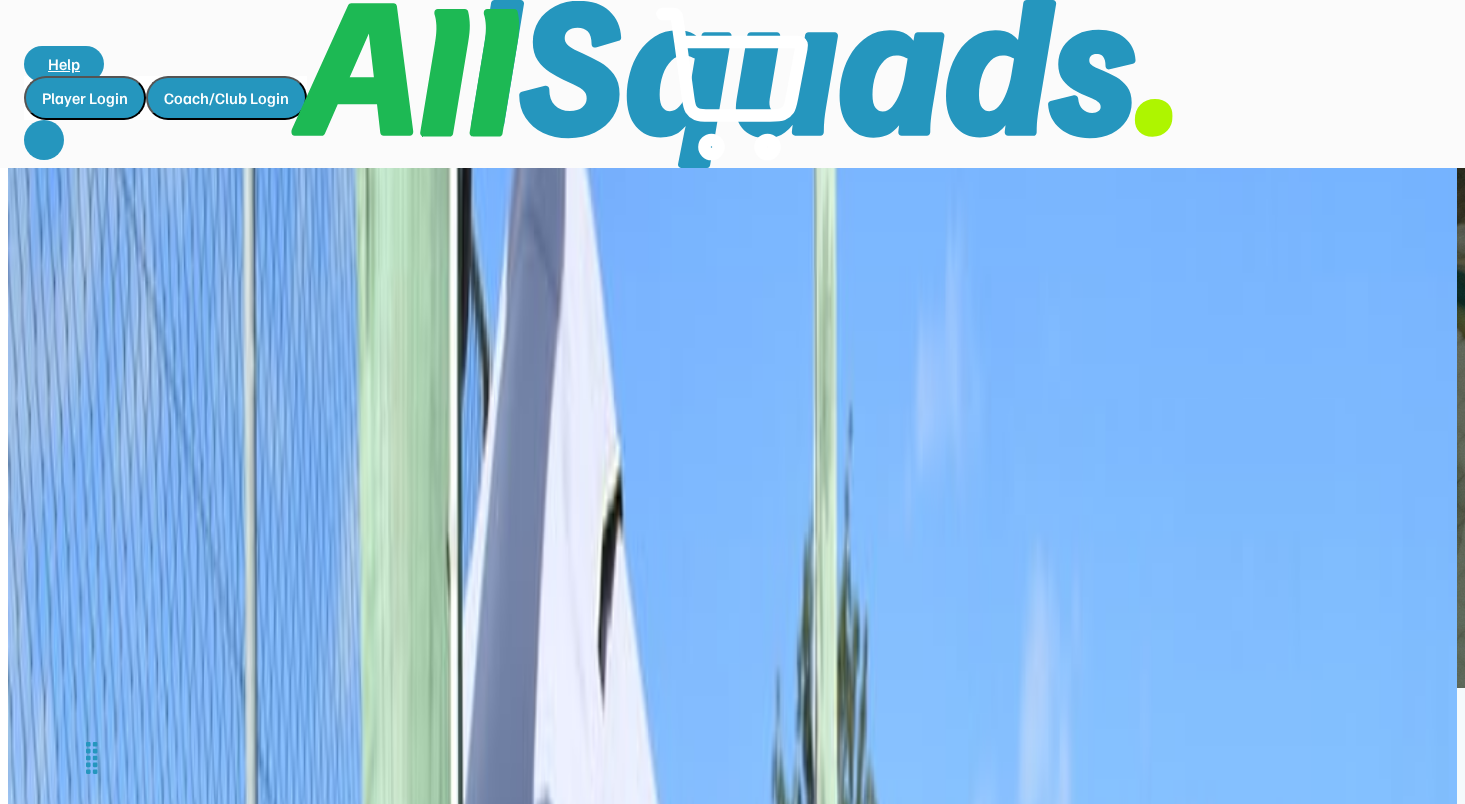 scroll, scrollTop: 0, scrollLeft: 0, axis: both 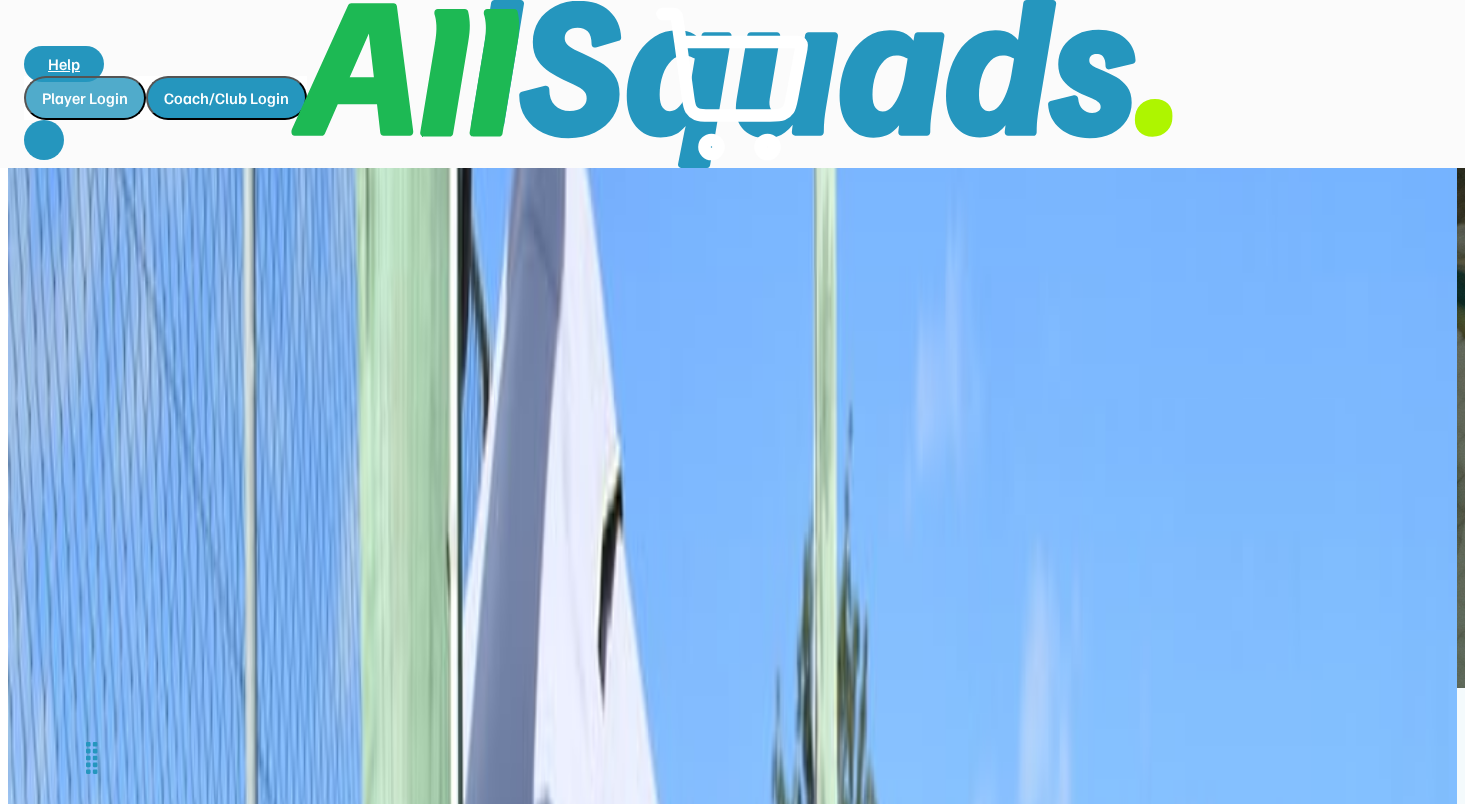 click on "Player Login" at bounding box center (85, 98) 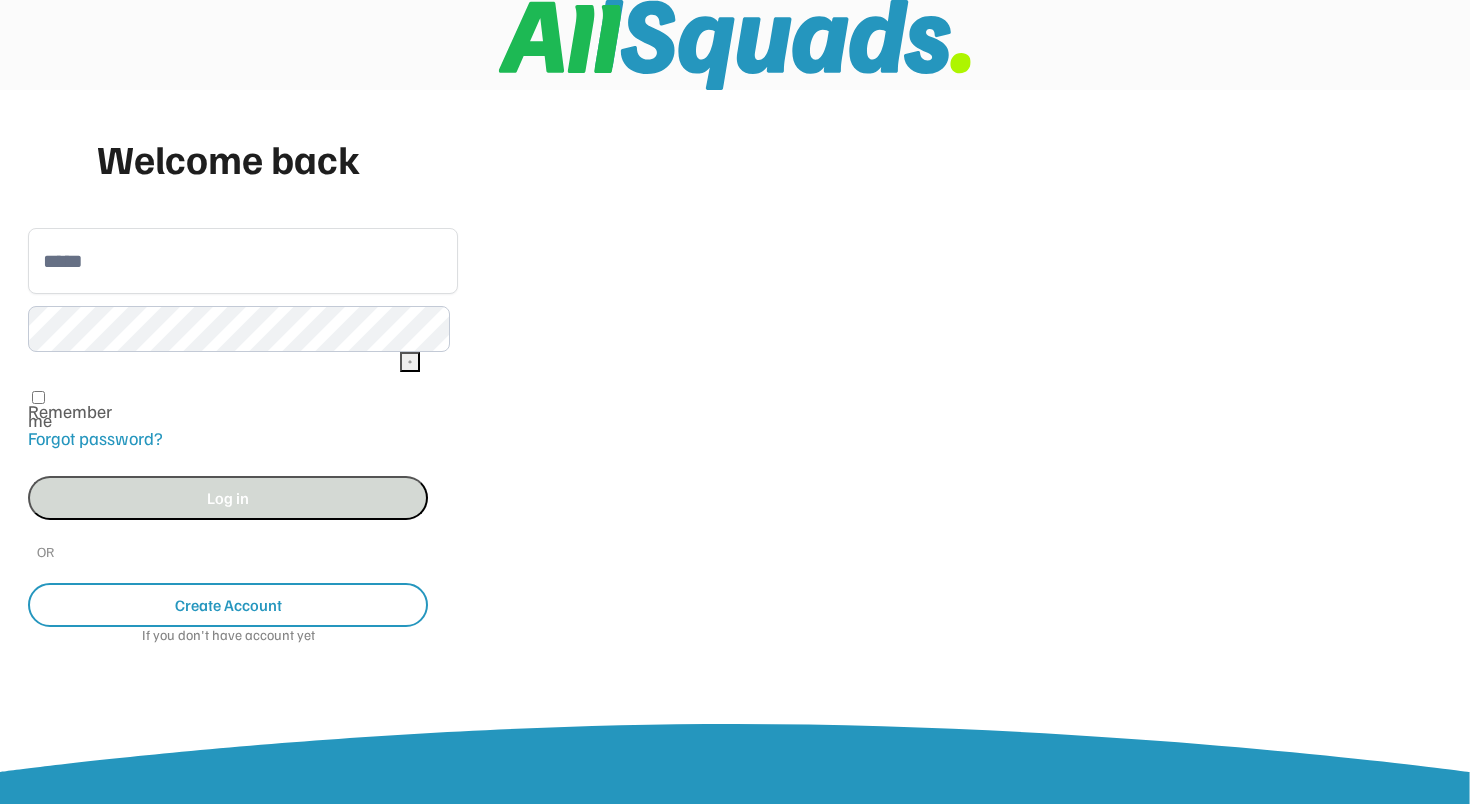 scroll, scrollTop: 0, scrollLeft: 0, axis: both 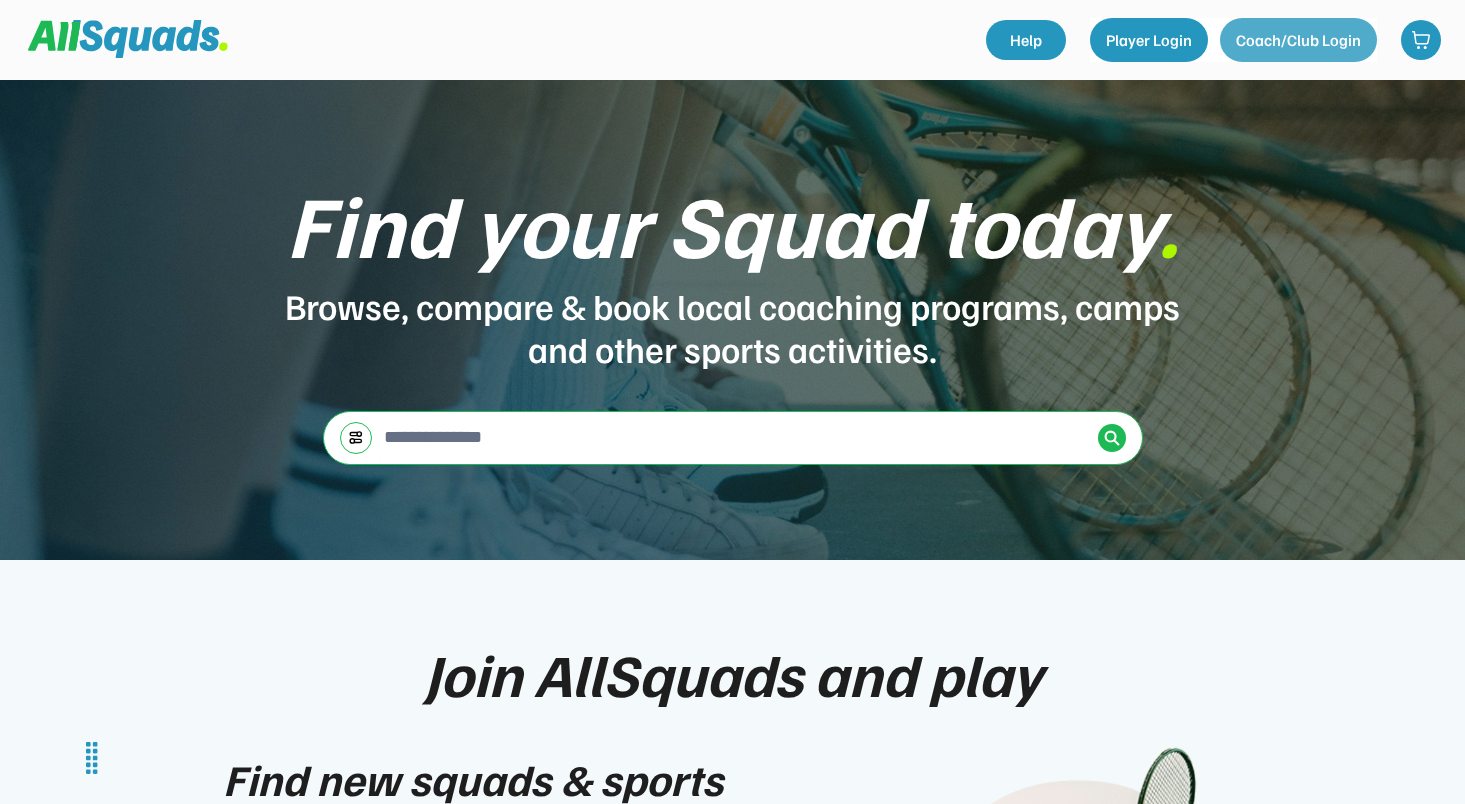 click on "Coach/Club Login" at bounding box center [1298, 40] 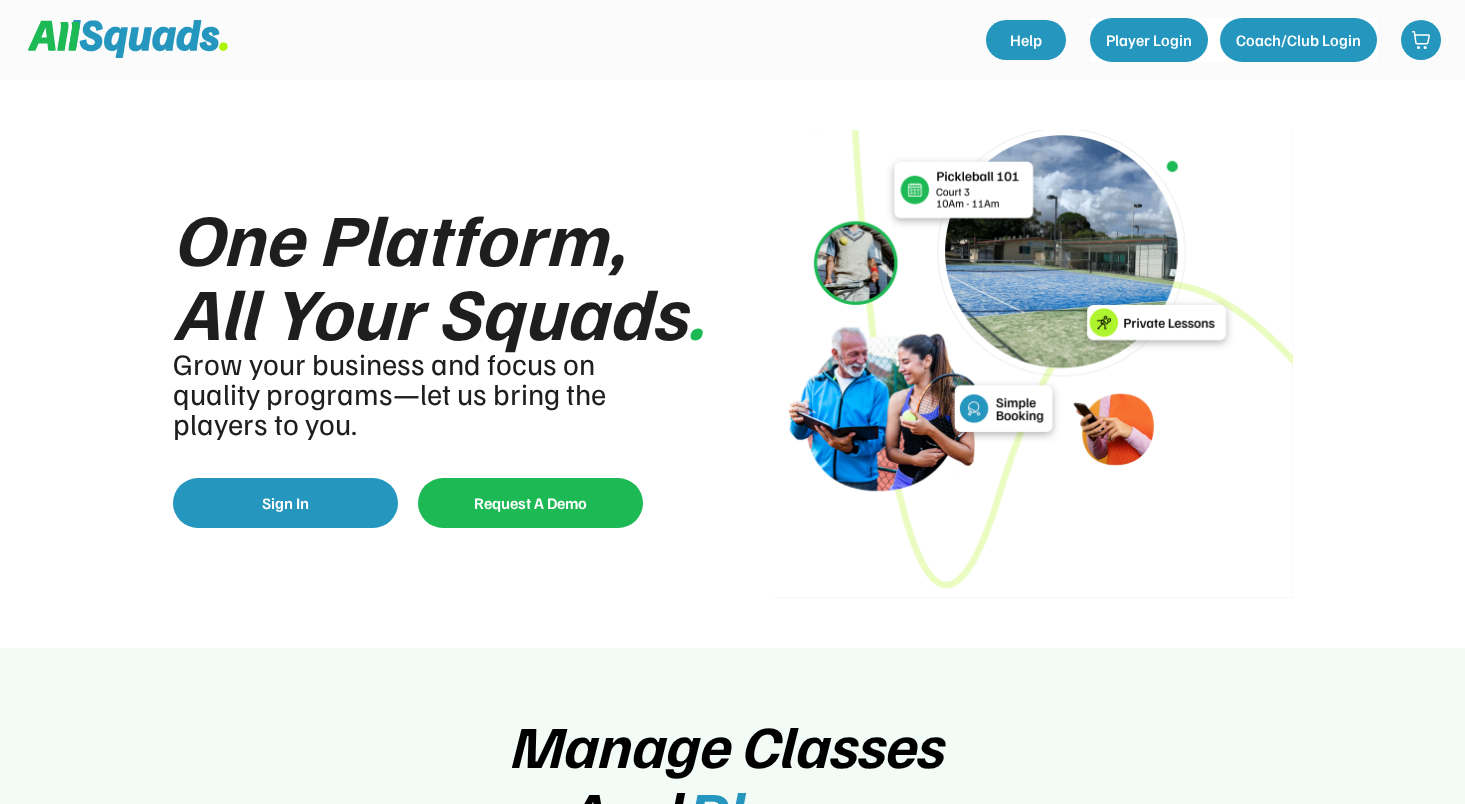 scroll, scrollTop: 0, scrollLeft: 0, axis: both 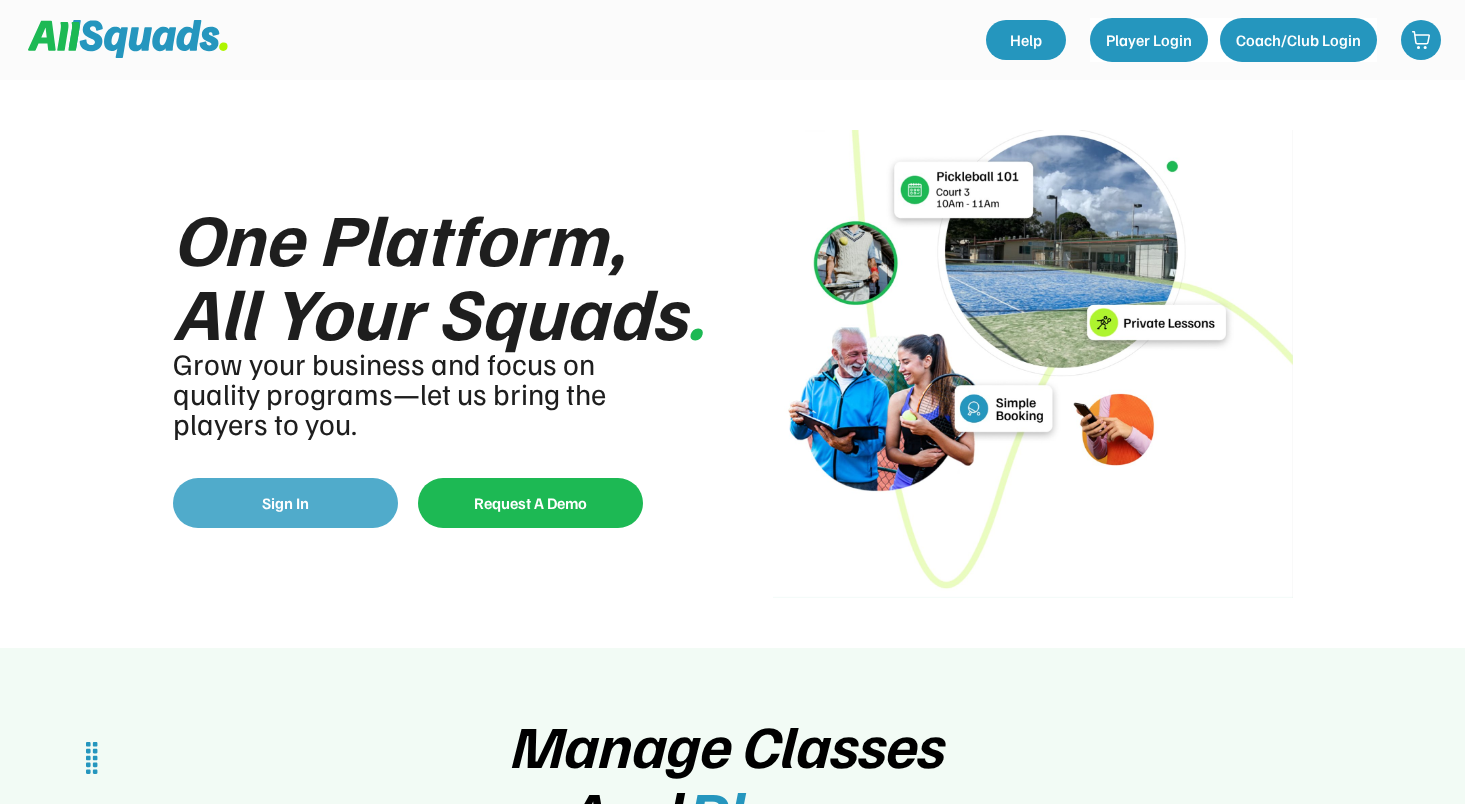 click on "Sign In" at bounding box center (285, 503) 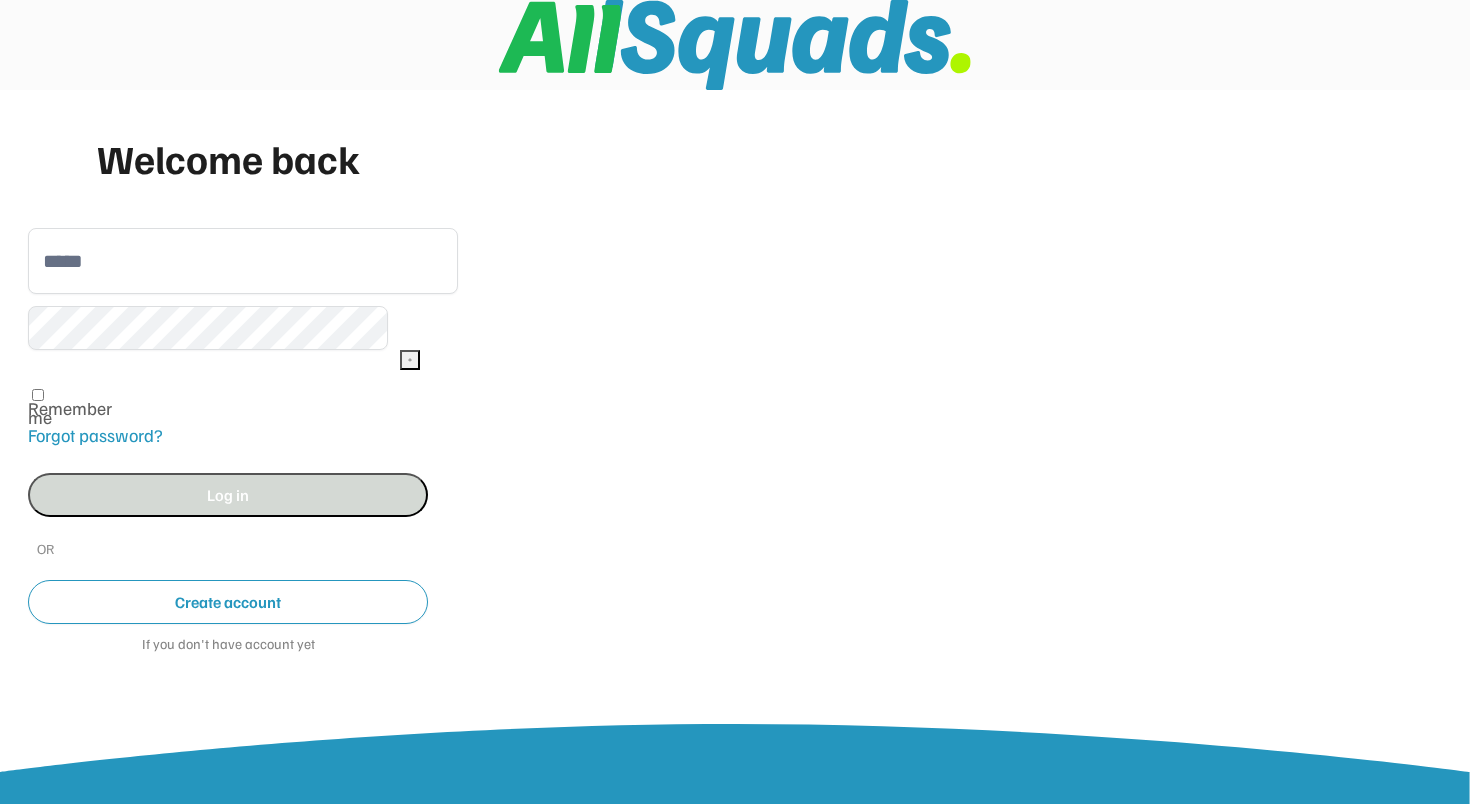 scroll, scrollTop: 0, scrollLeft: 0, axis: both 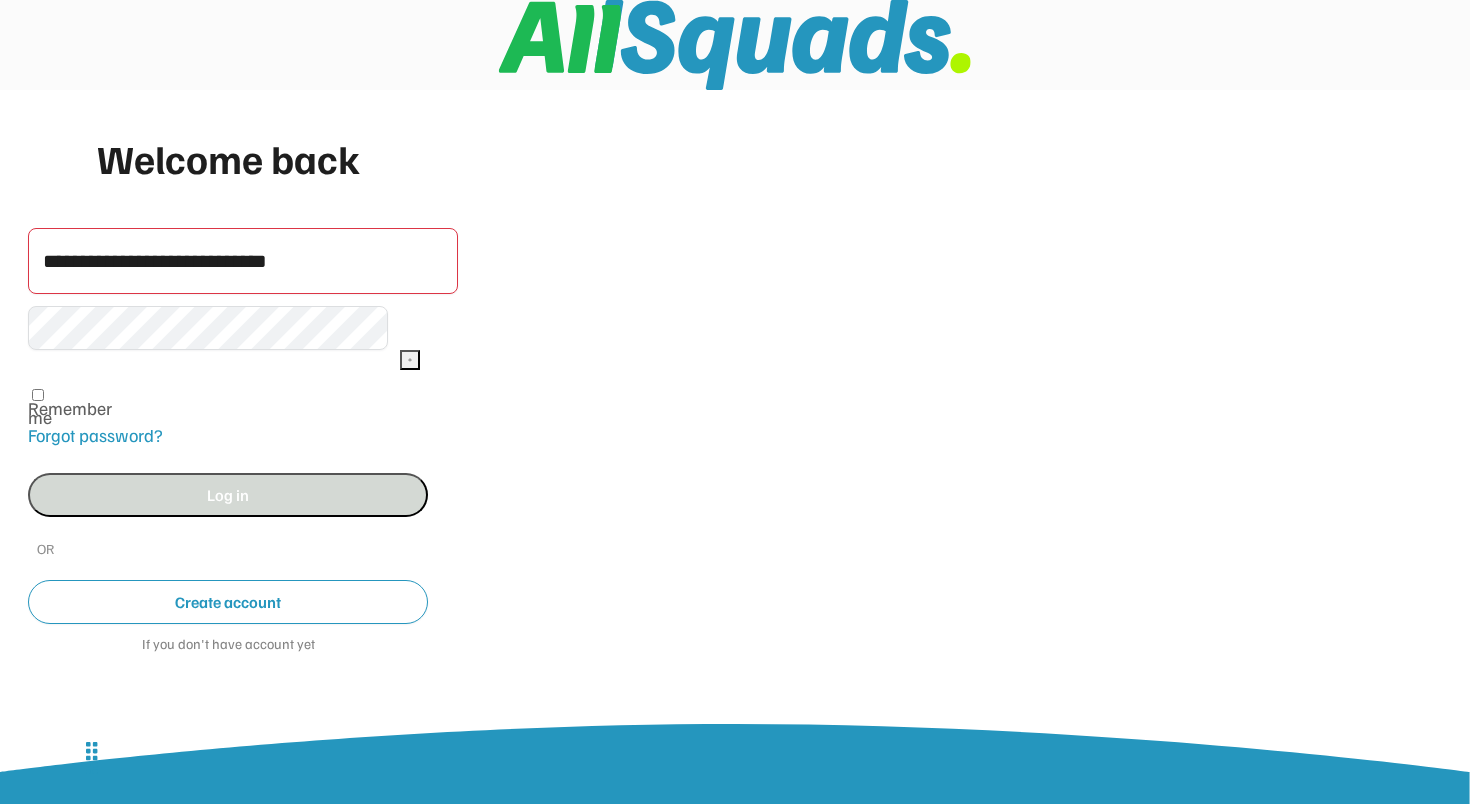 type on "**********" 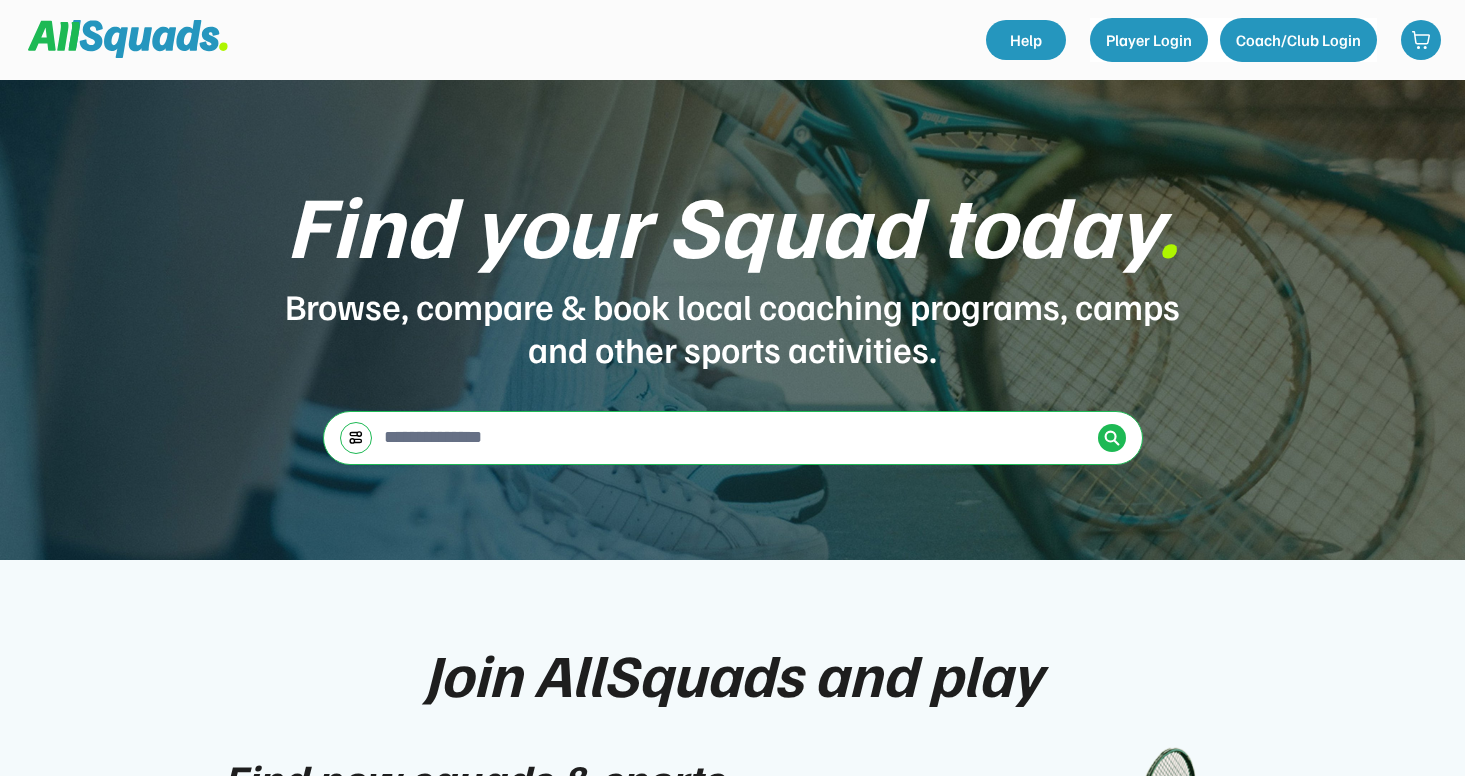 scroll, scrollTop: 0, scrollLeft: 0, axis: both 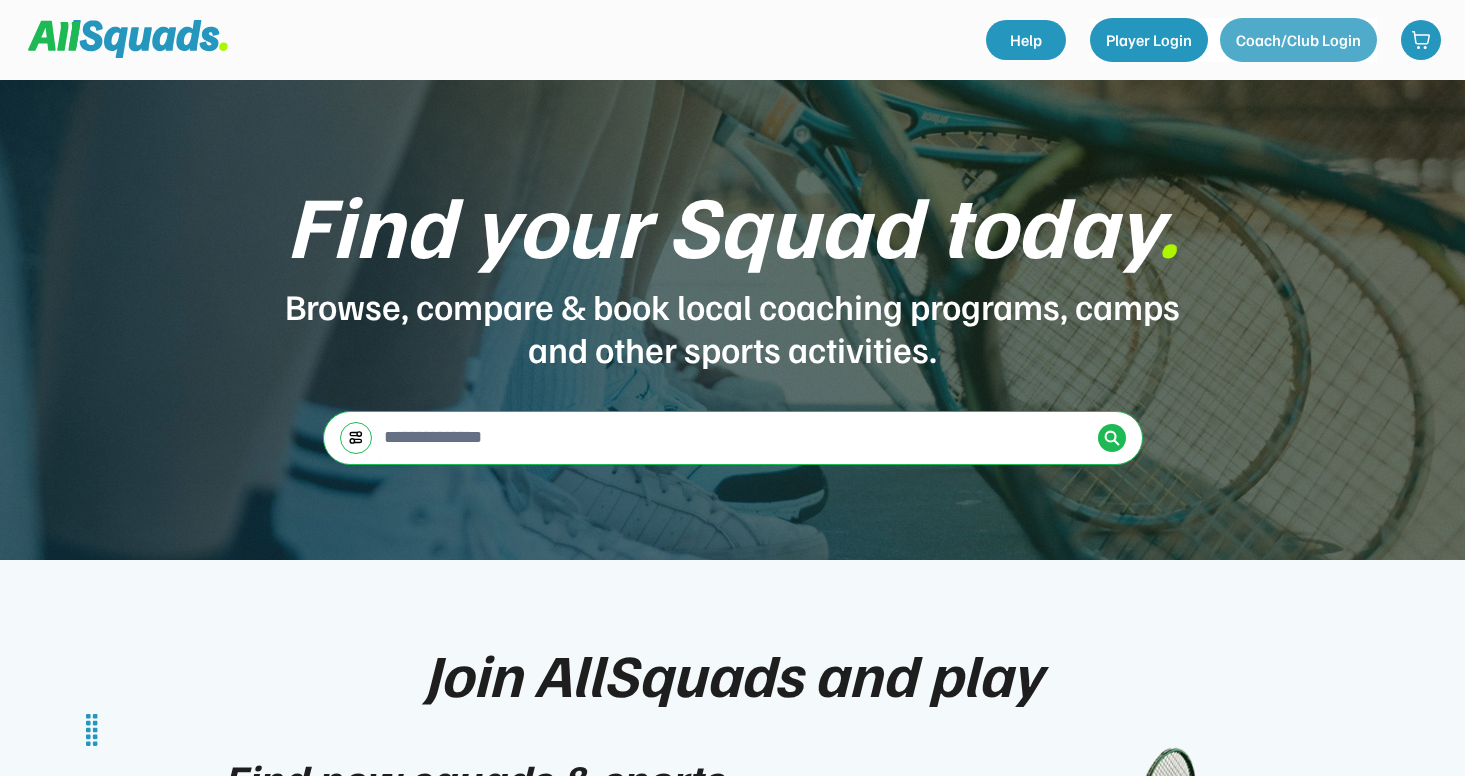 click on "Coach/Club Login" at bounding box center (1298, 40) 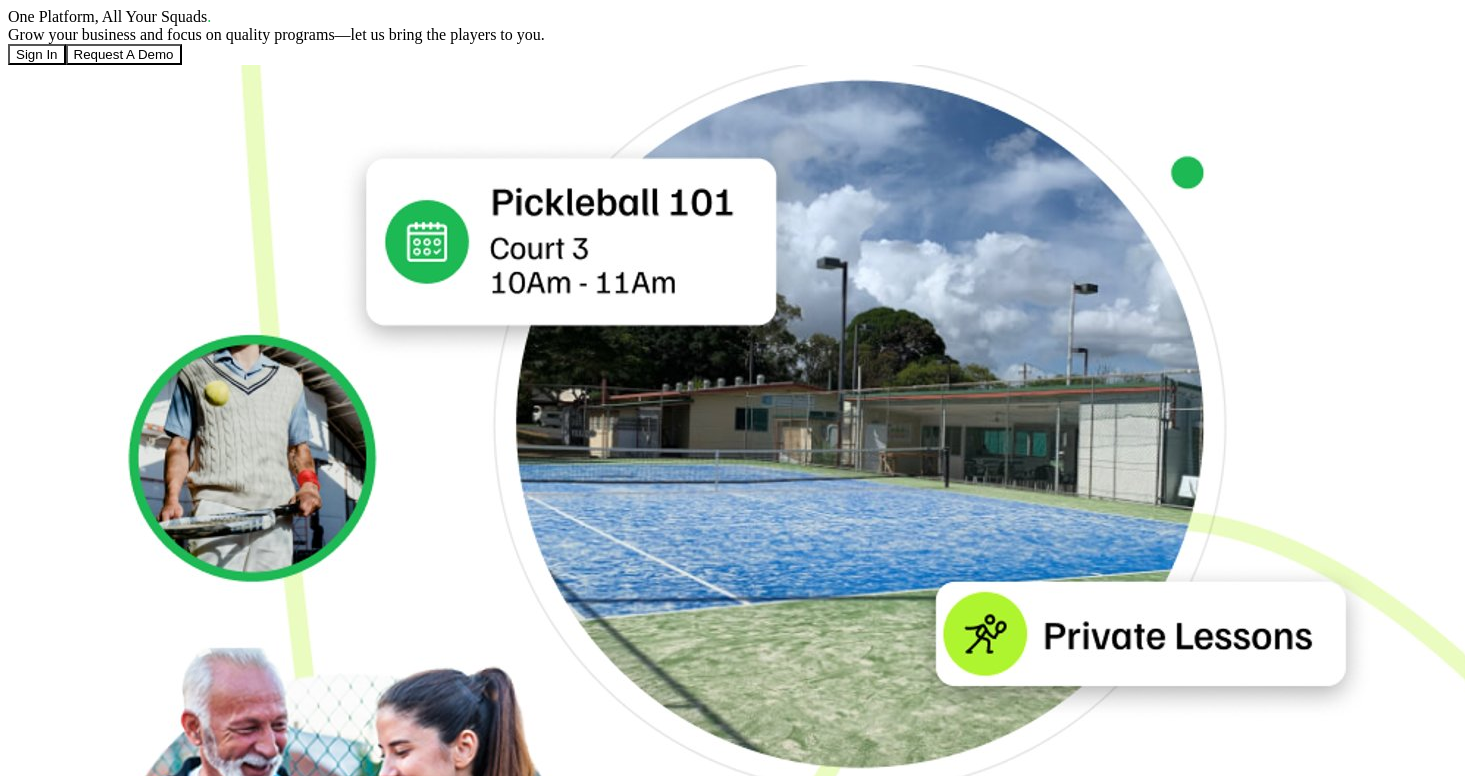 scroll, scrollTop: 0, scrollLeft: 0, axis: both 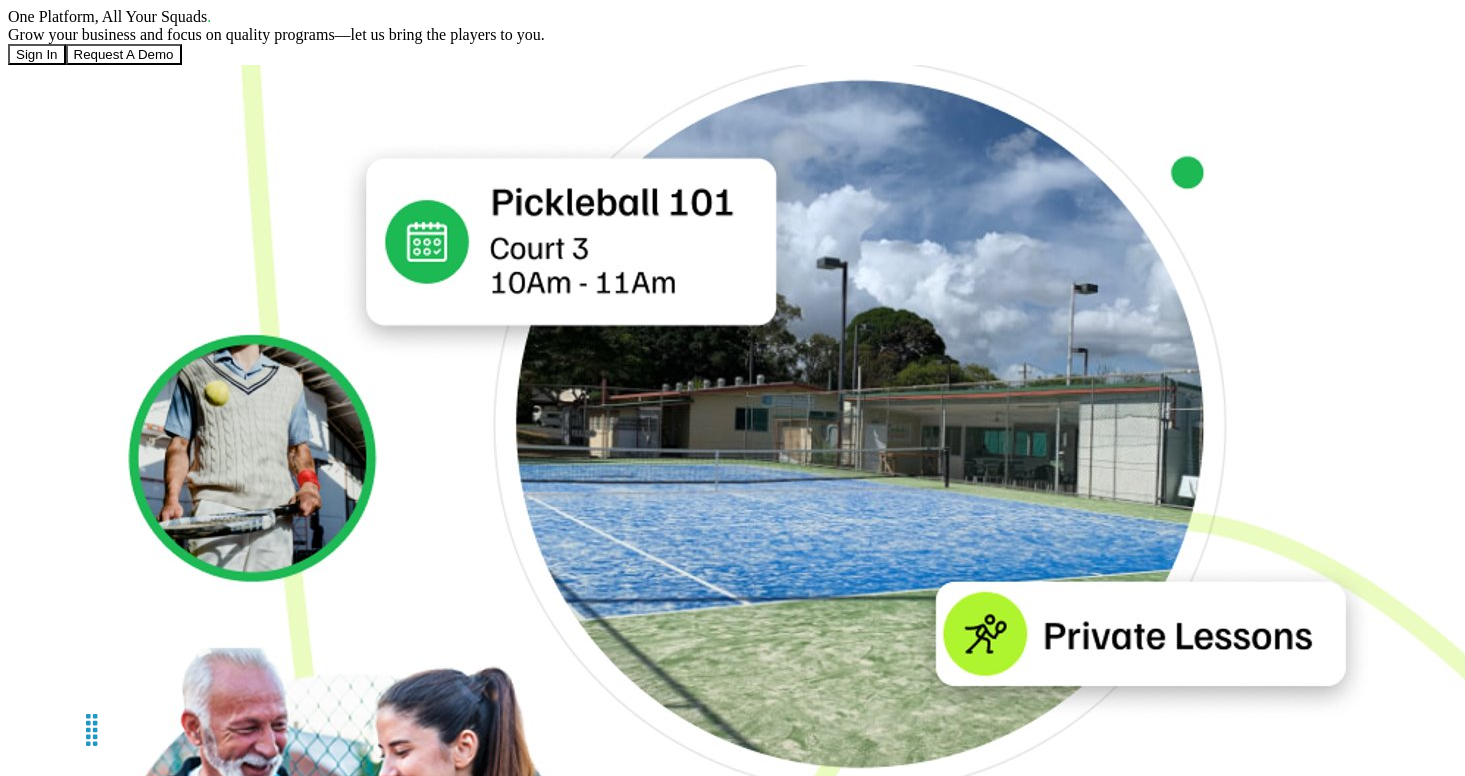 click on "Sign In" at bounding box center [37, 54] 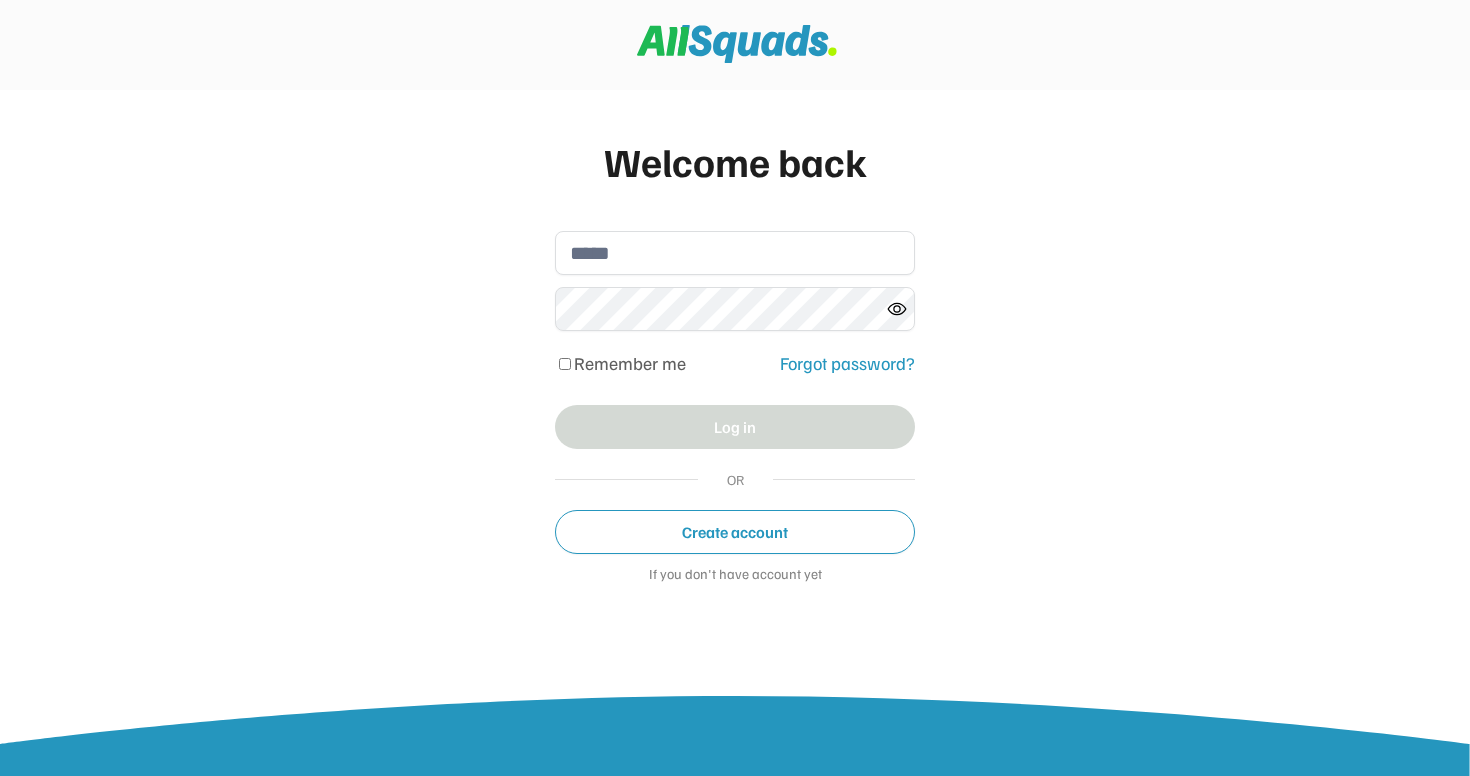 scroll, scrollTop: 0, scrollLeft: 0, axis: both 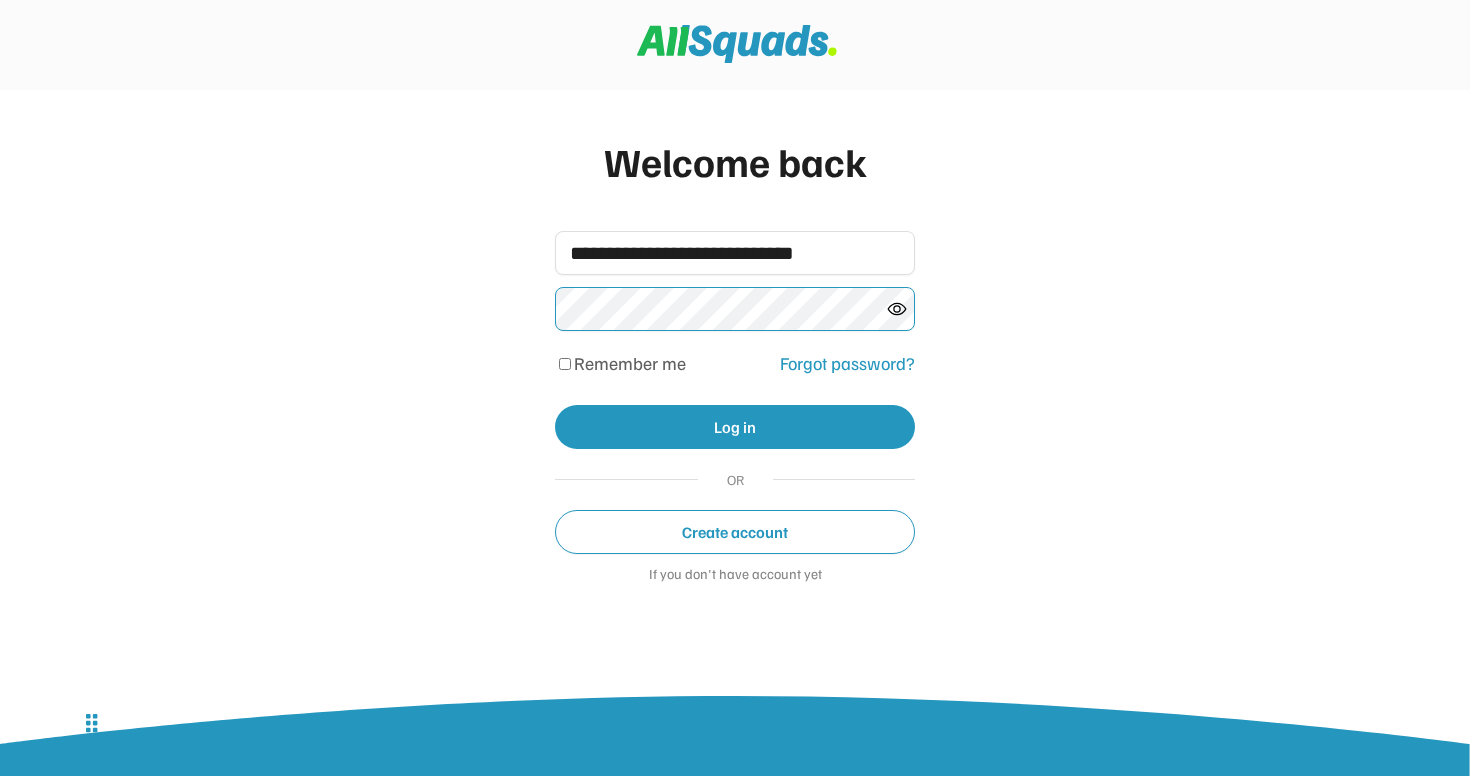 click 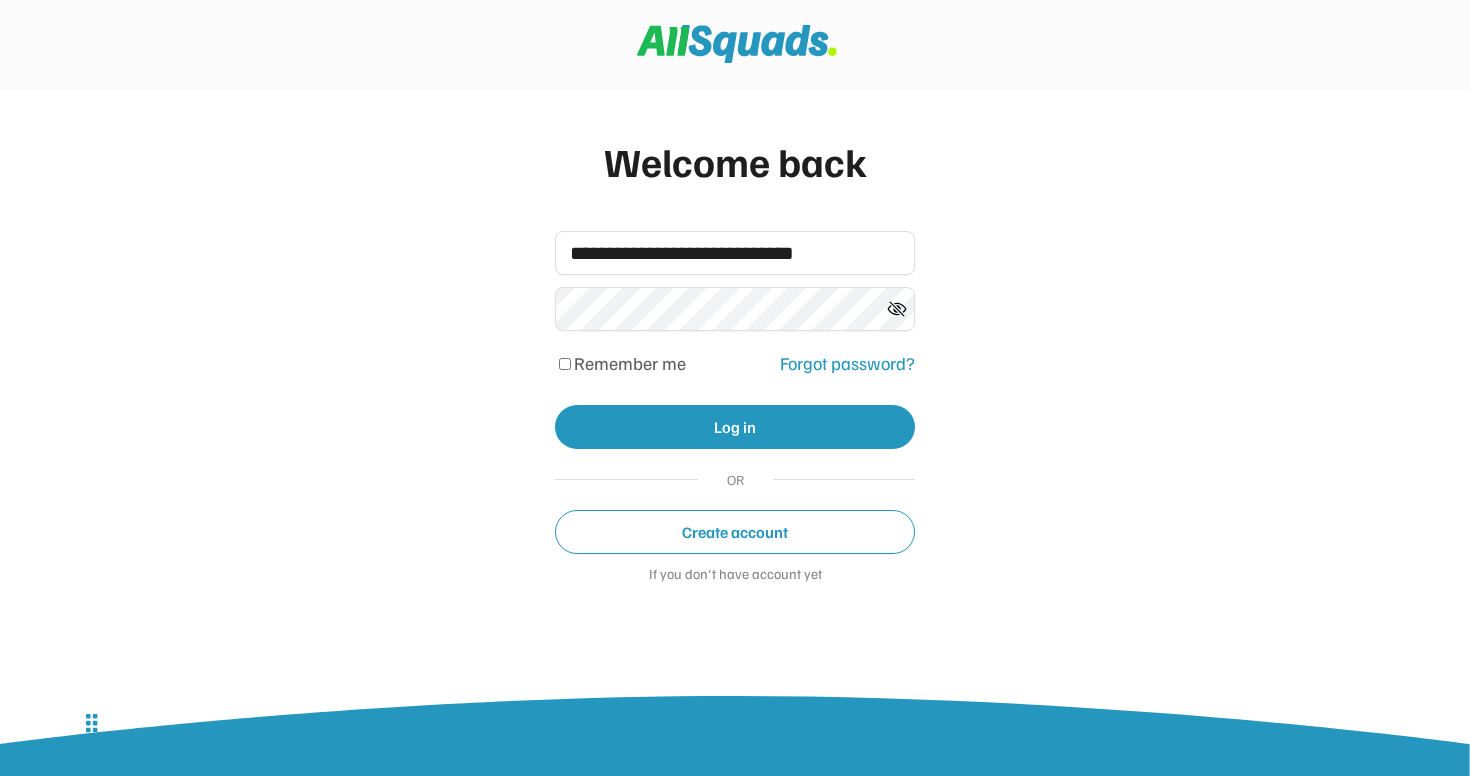 click 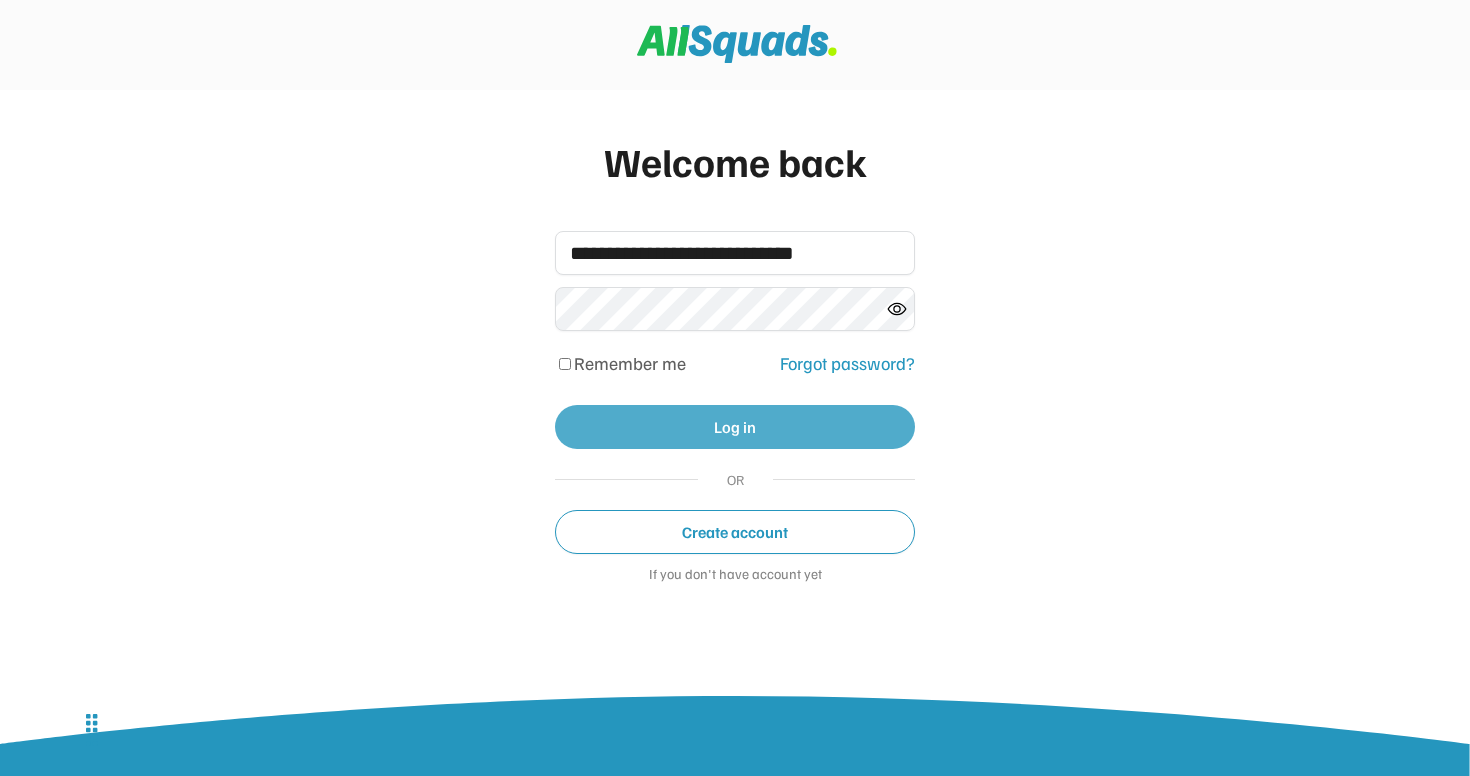 click on "Log in" at bounding box center [735, 427] 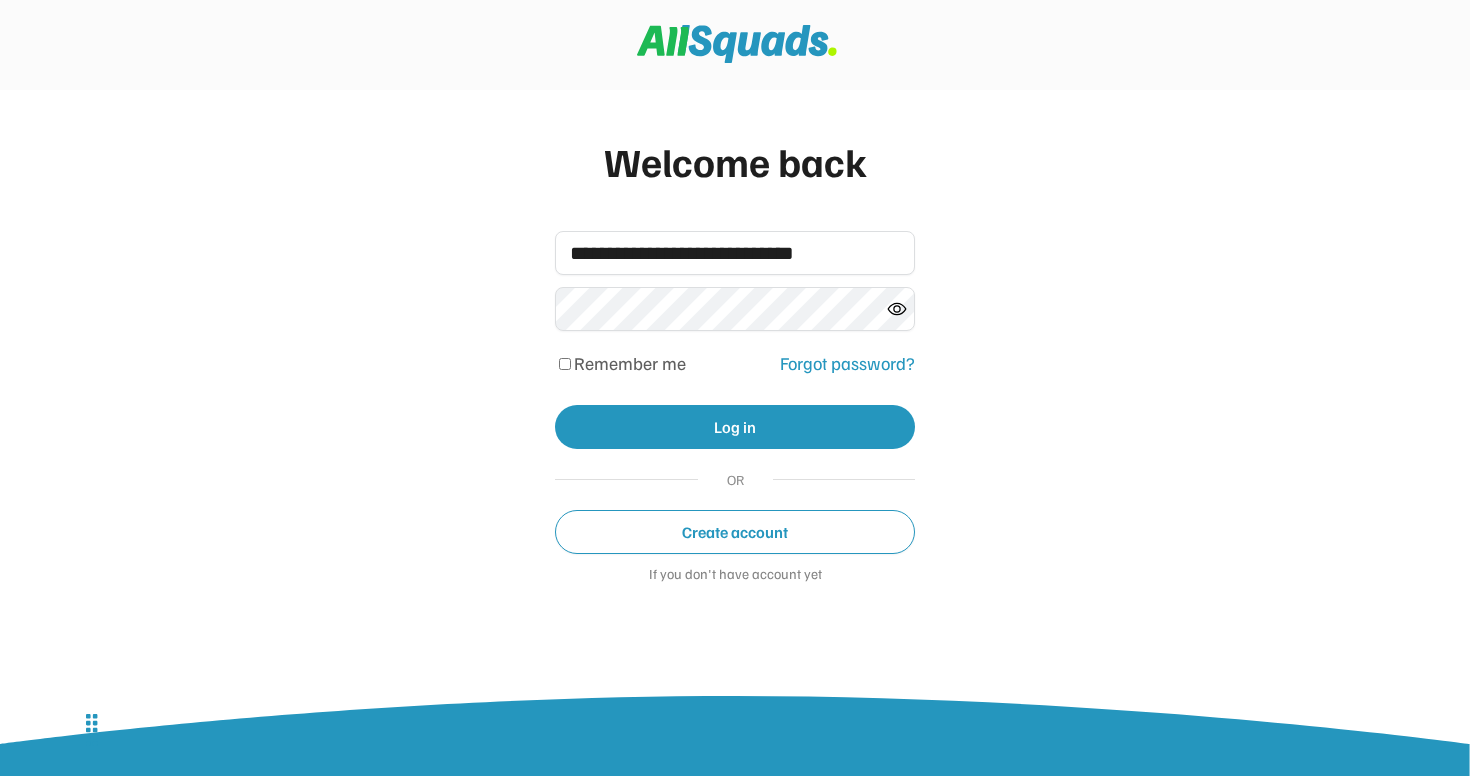 click 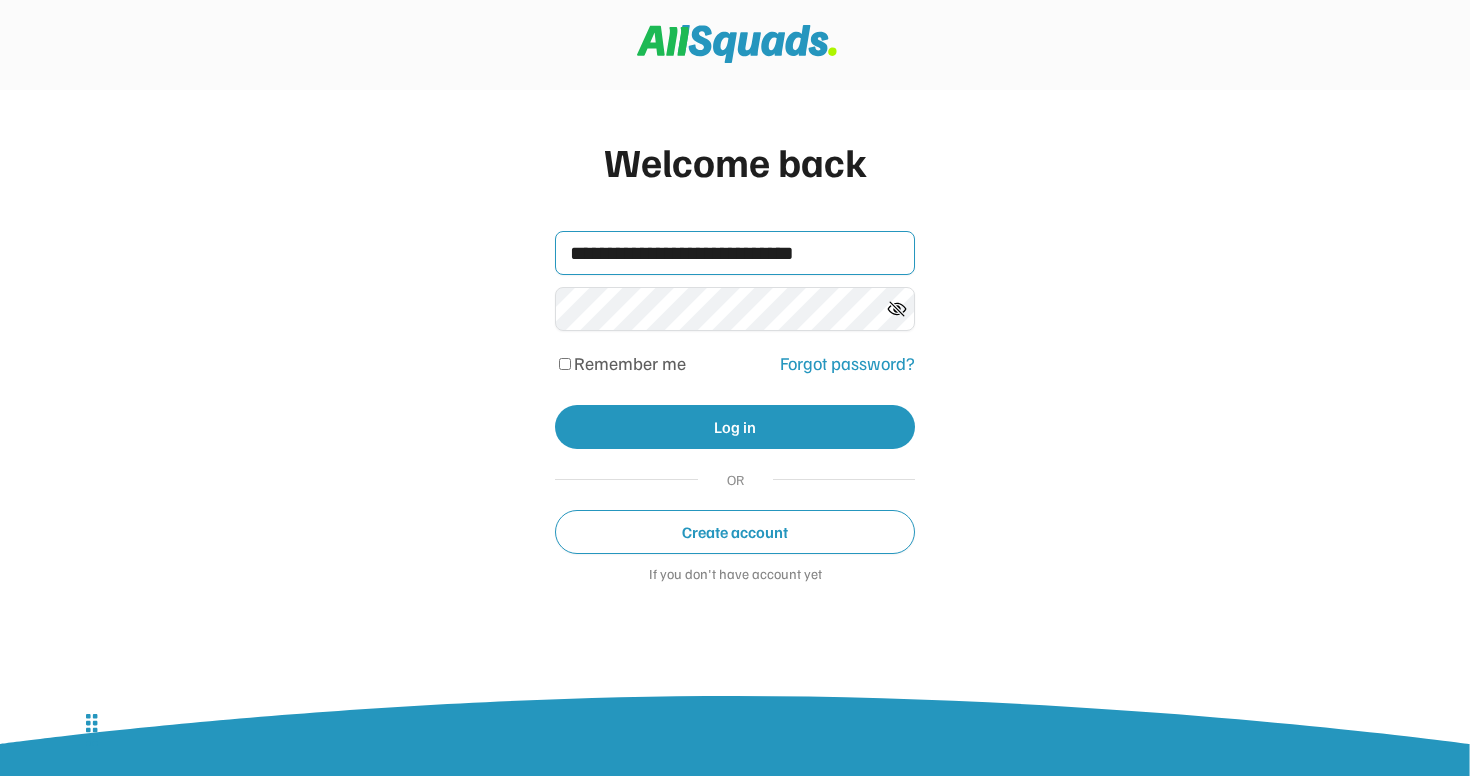drag, startPoint x: 835, startPoint y: 269, endPoint x: 515, endPoint y: 218, distance: 324.03857 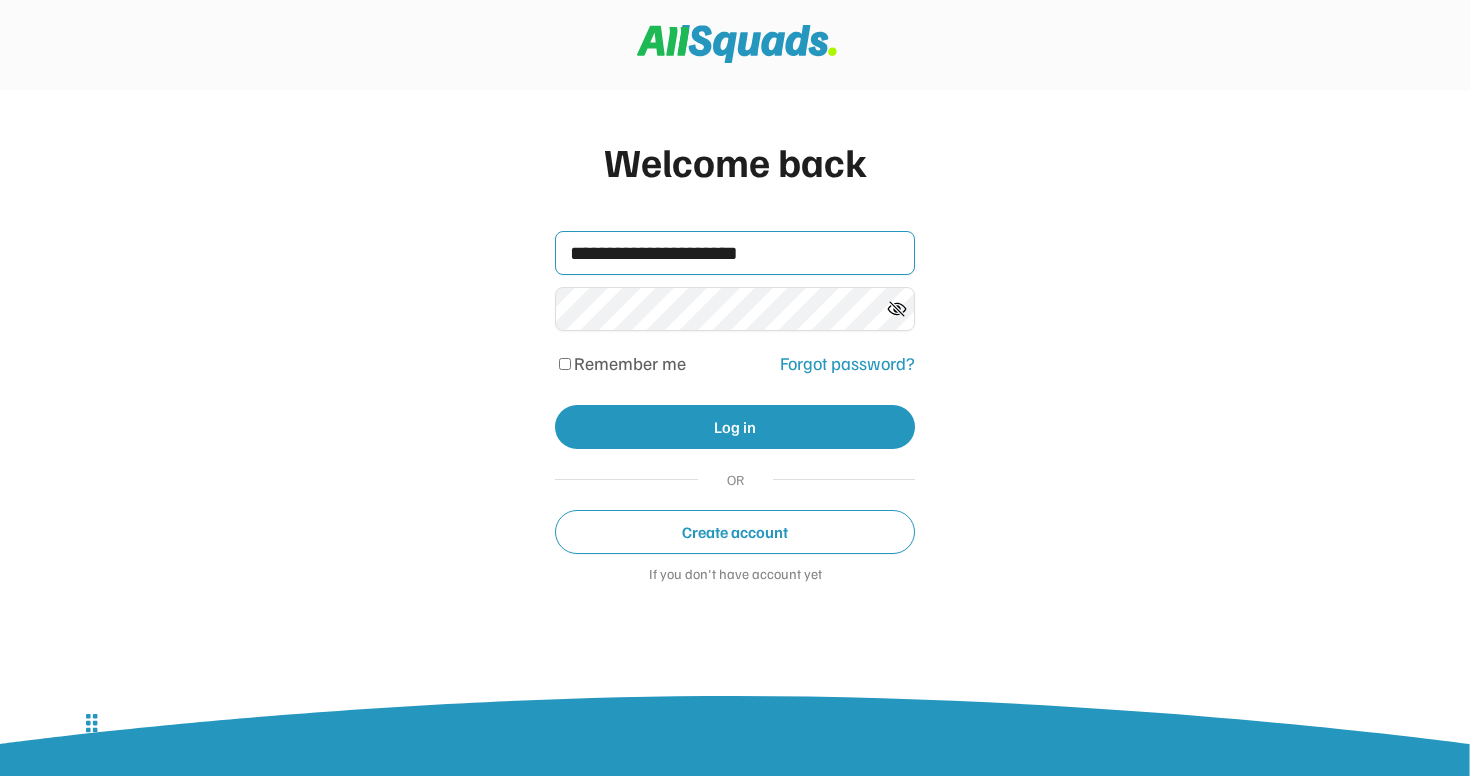 type on "**********" 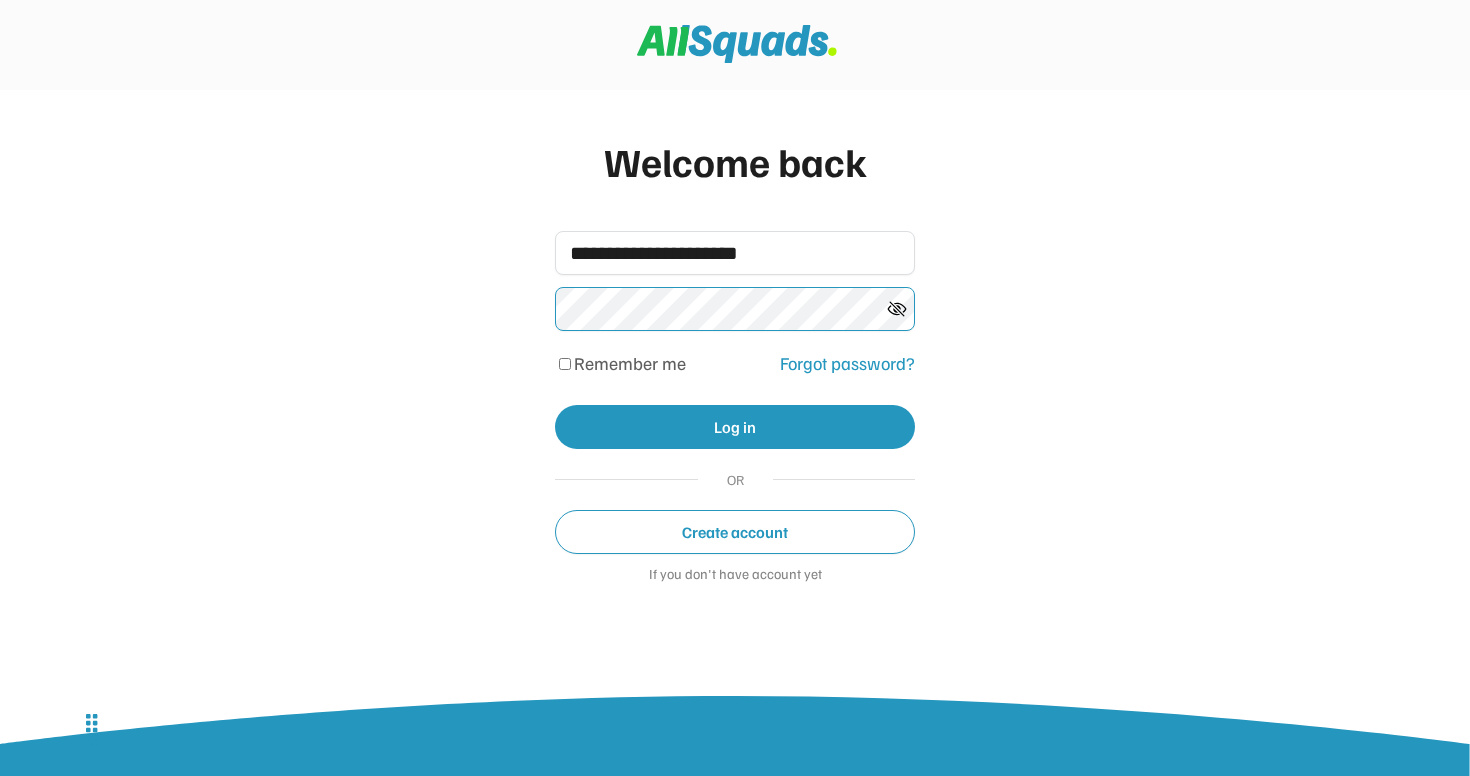 click on "**********" at bounding box center [735, 378] 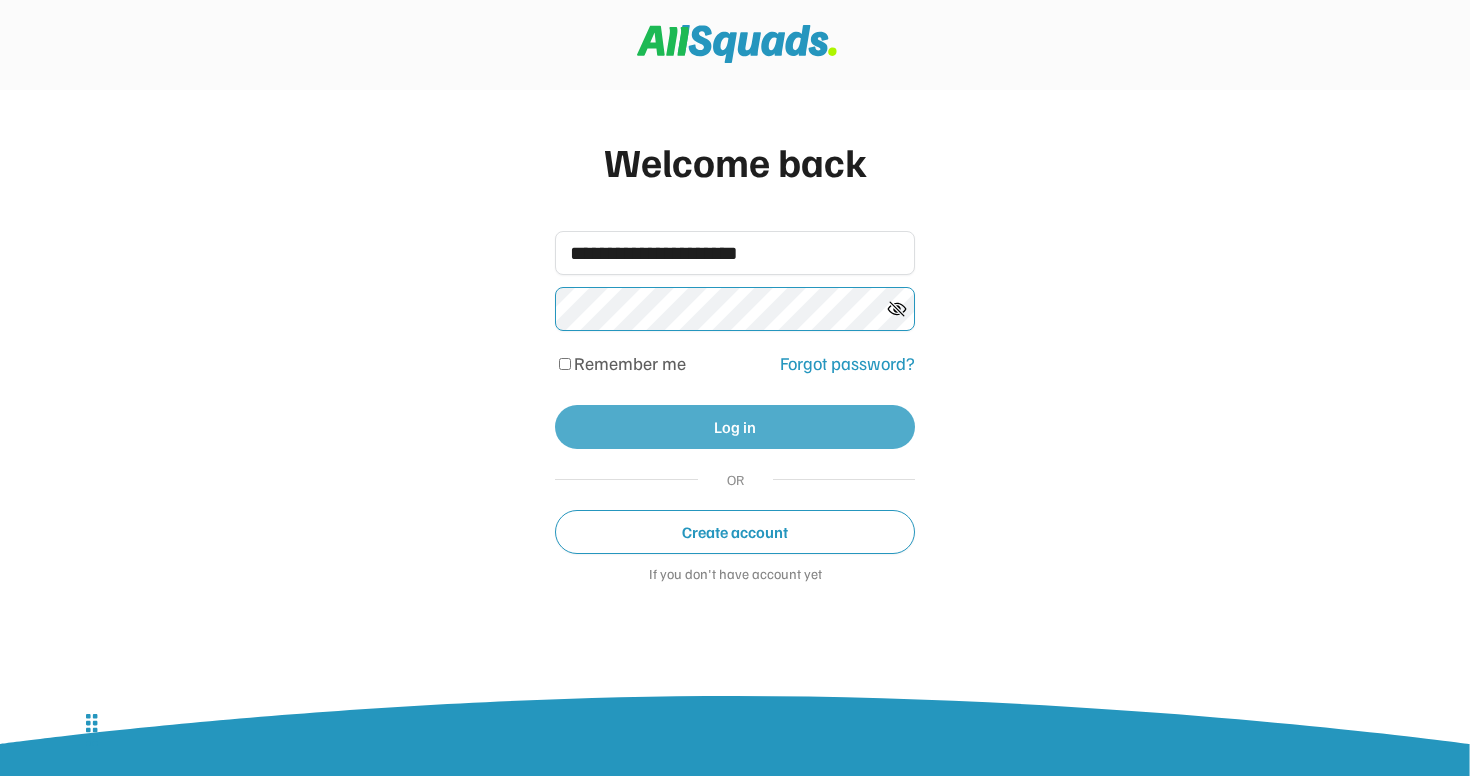 click on "Log in" at bounding box center [735, 427] 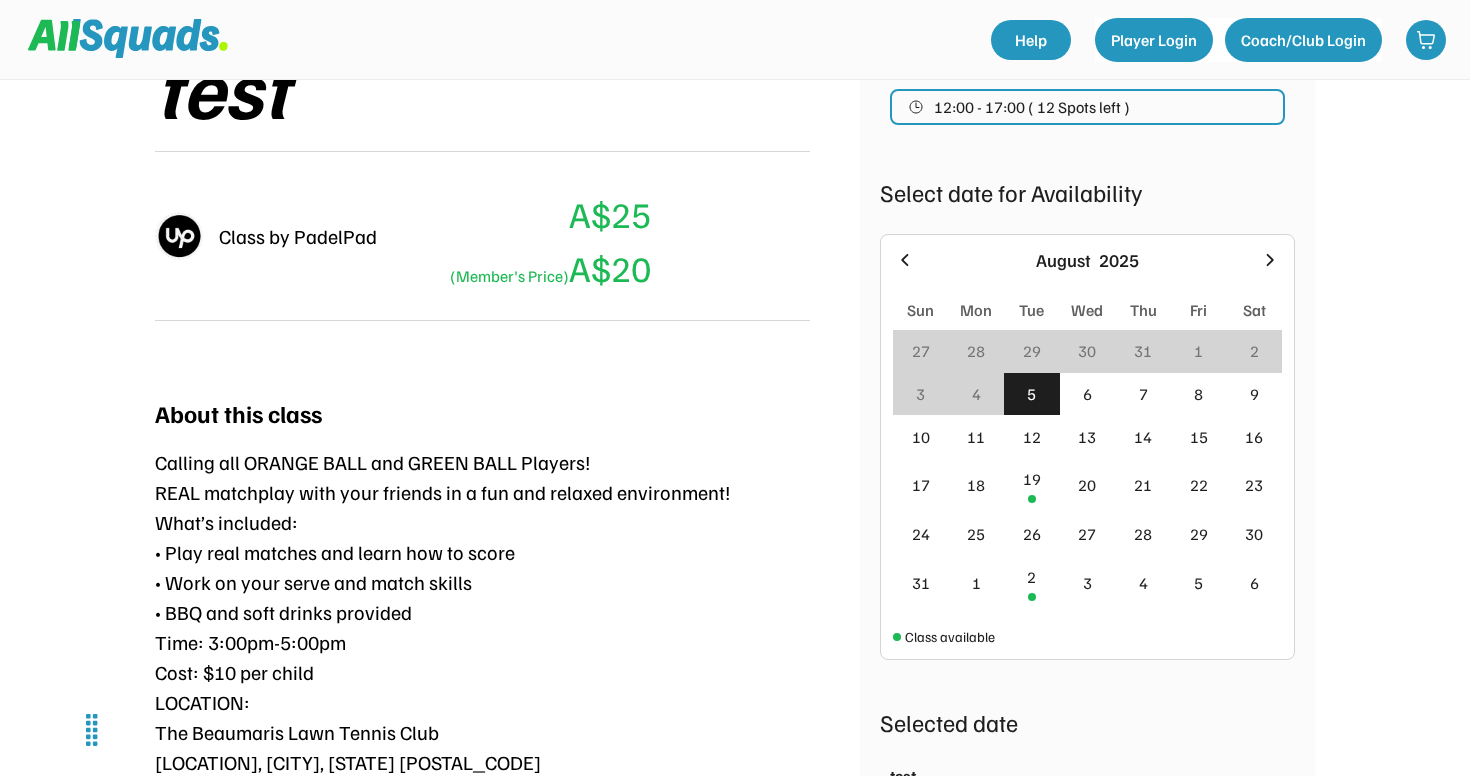 scroll, scrollTop: 429, scrollLeft: 0, axis: vertical 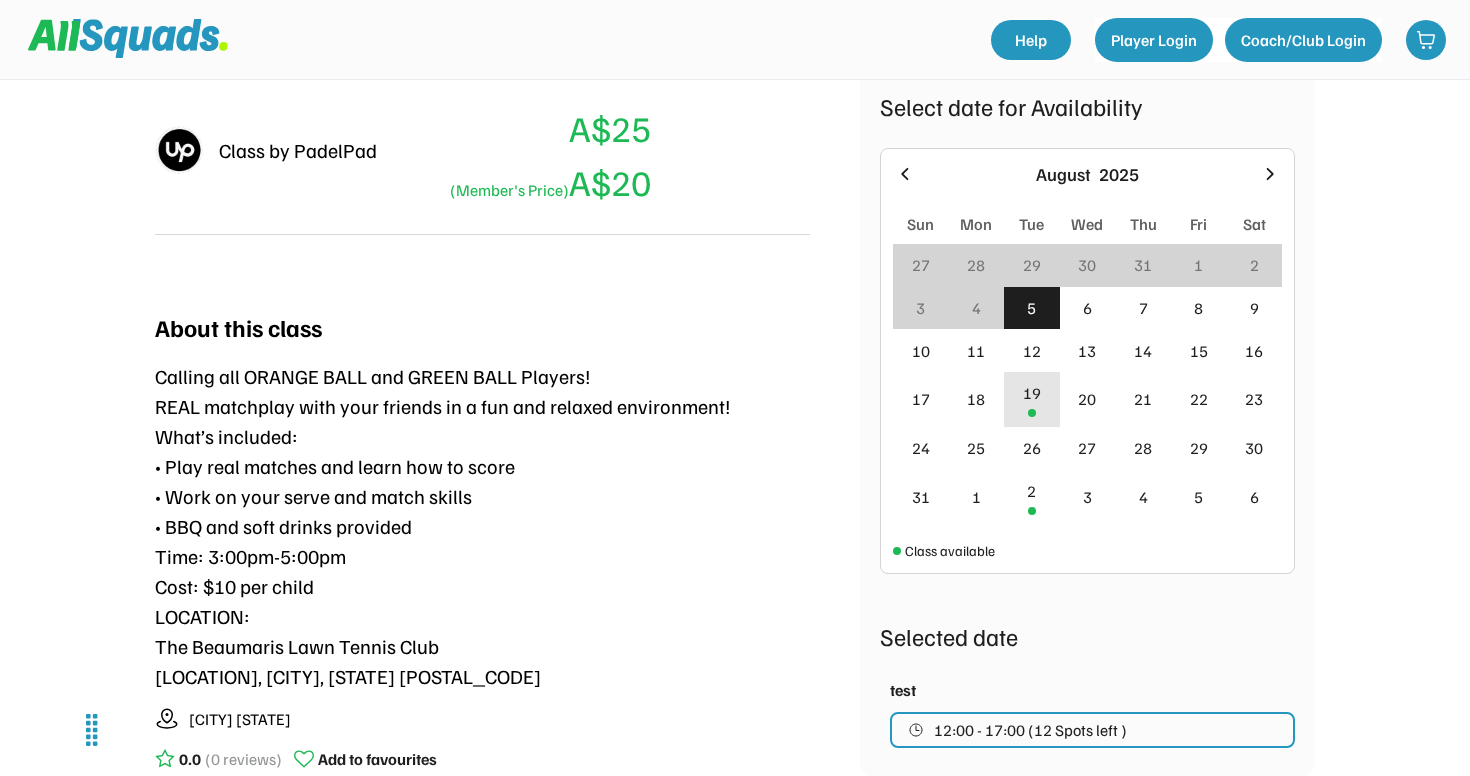 click on "19" at bounding box center (1032, 393) 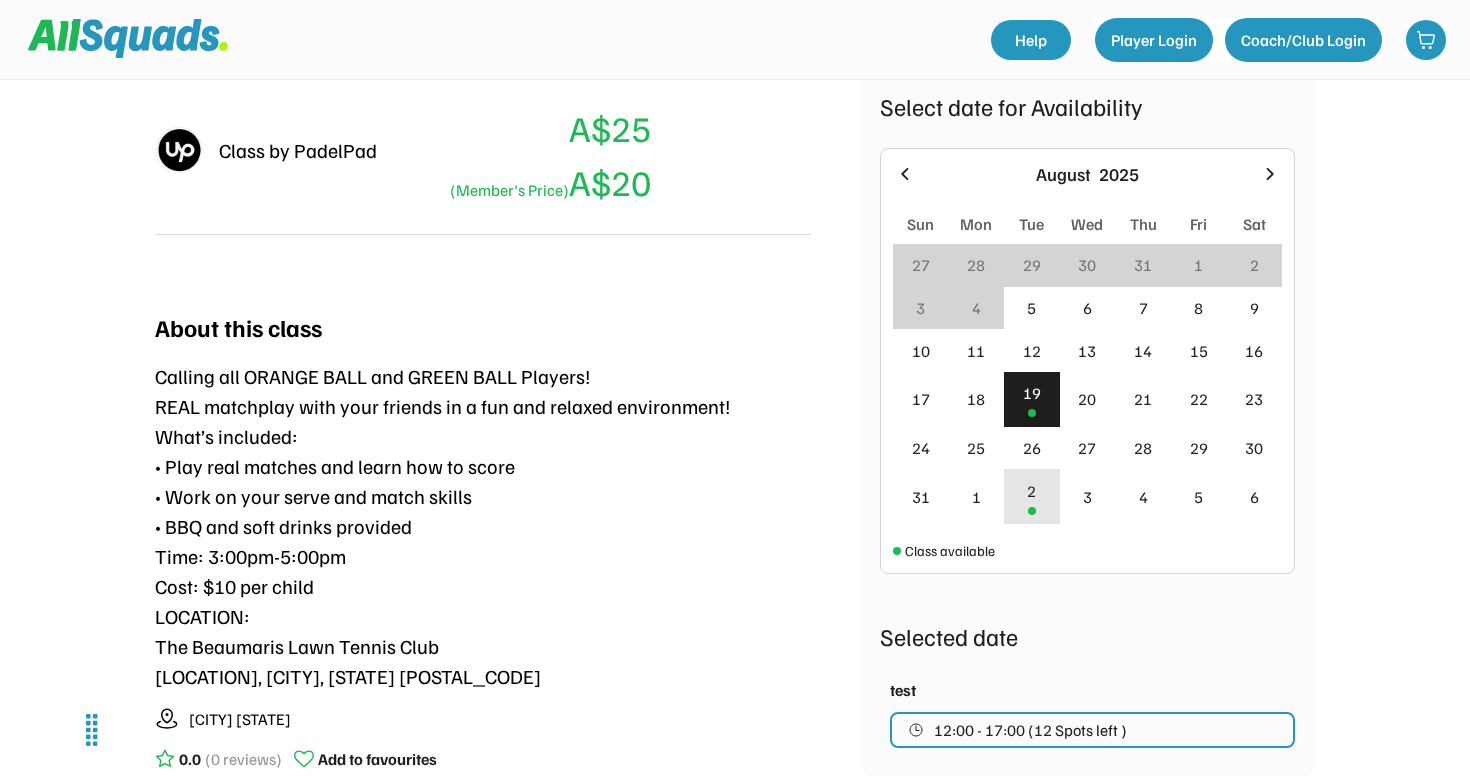 click on "2" at bounding box center [1032, 496] 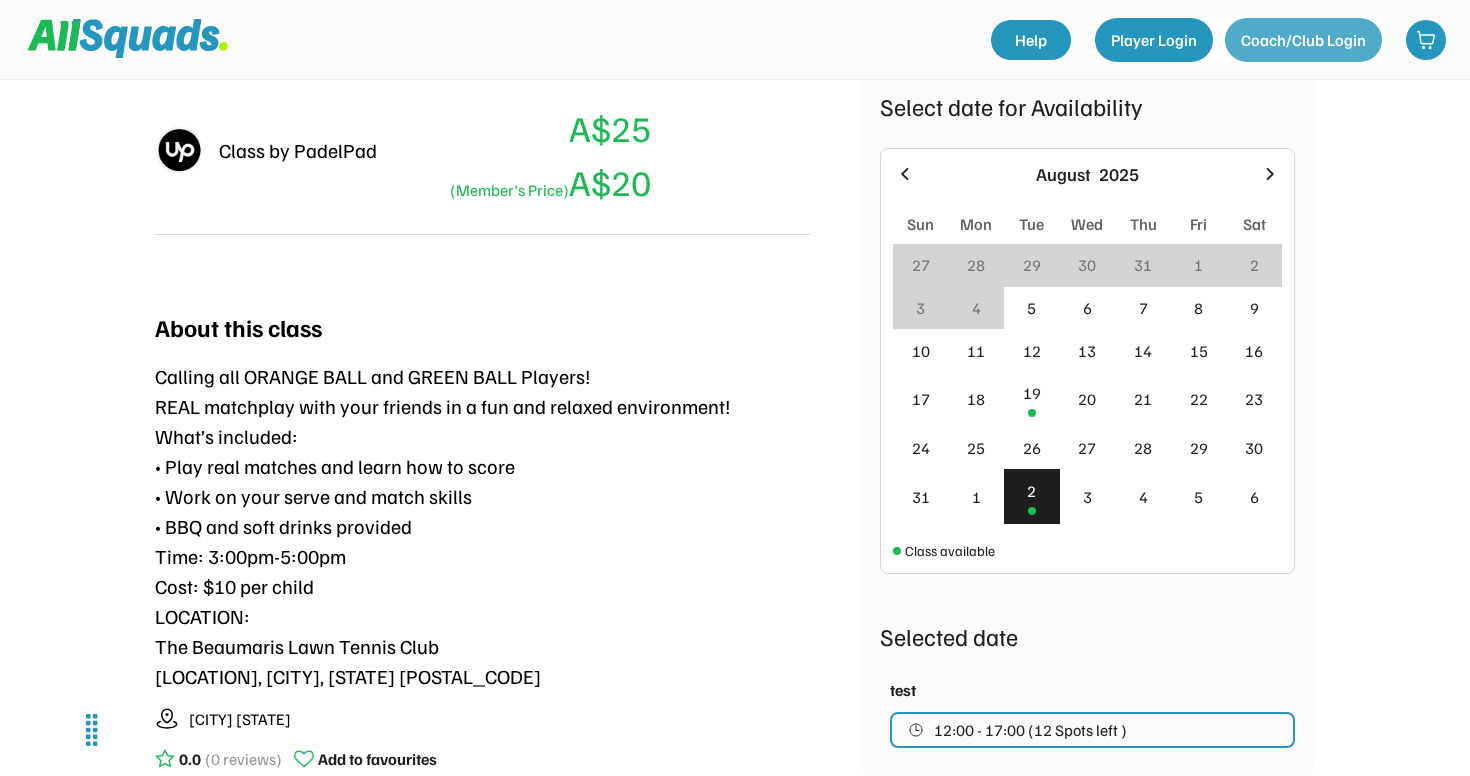 click on "Coach/Club Login" at bounding box center [1303, 40] 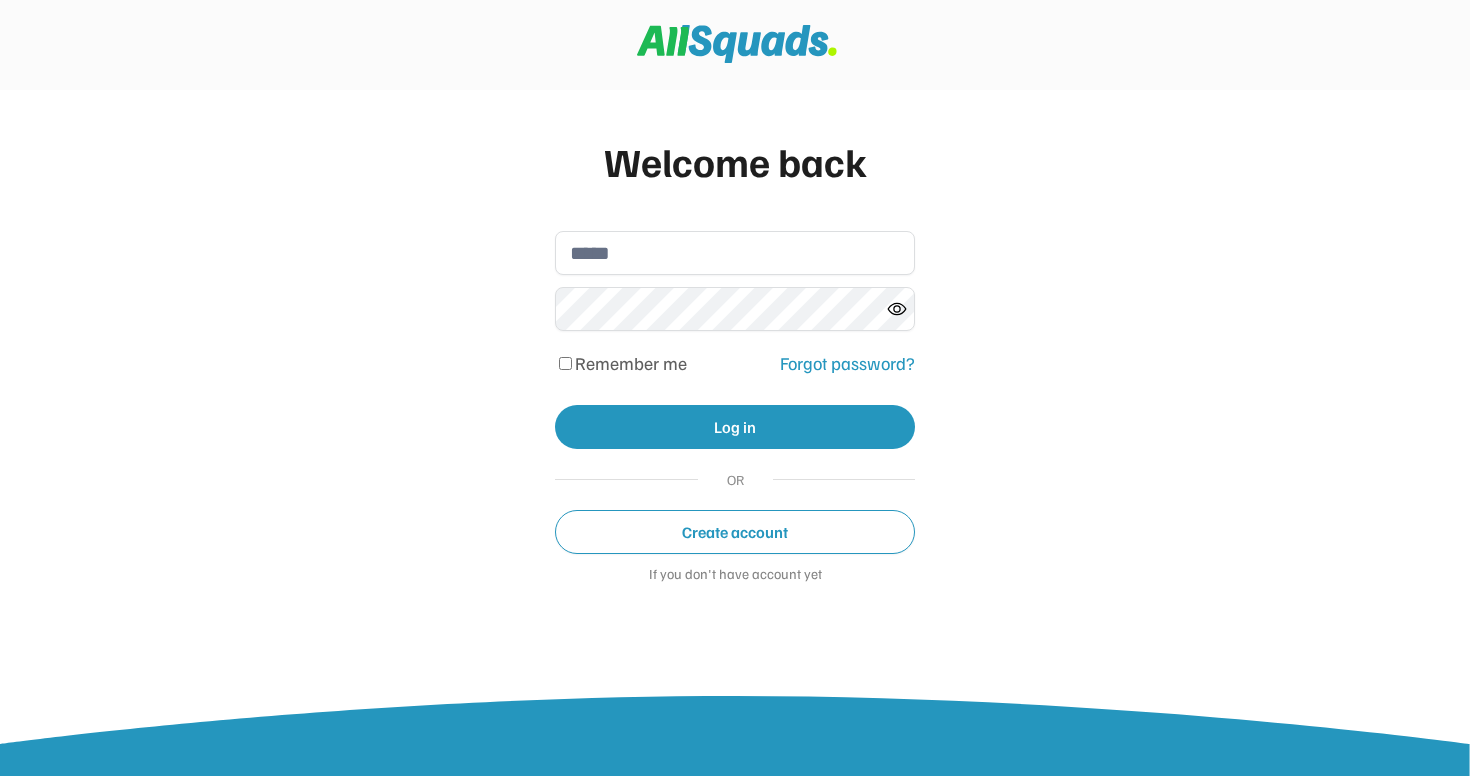type on "**********" 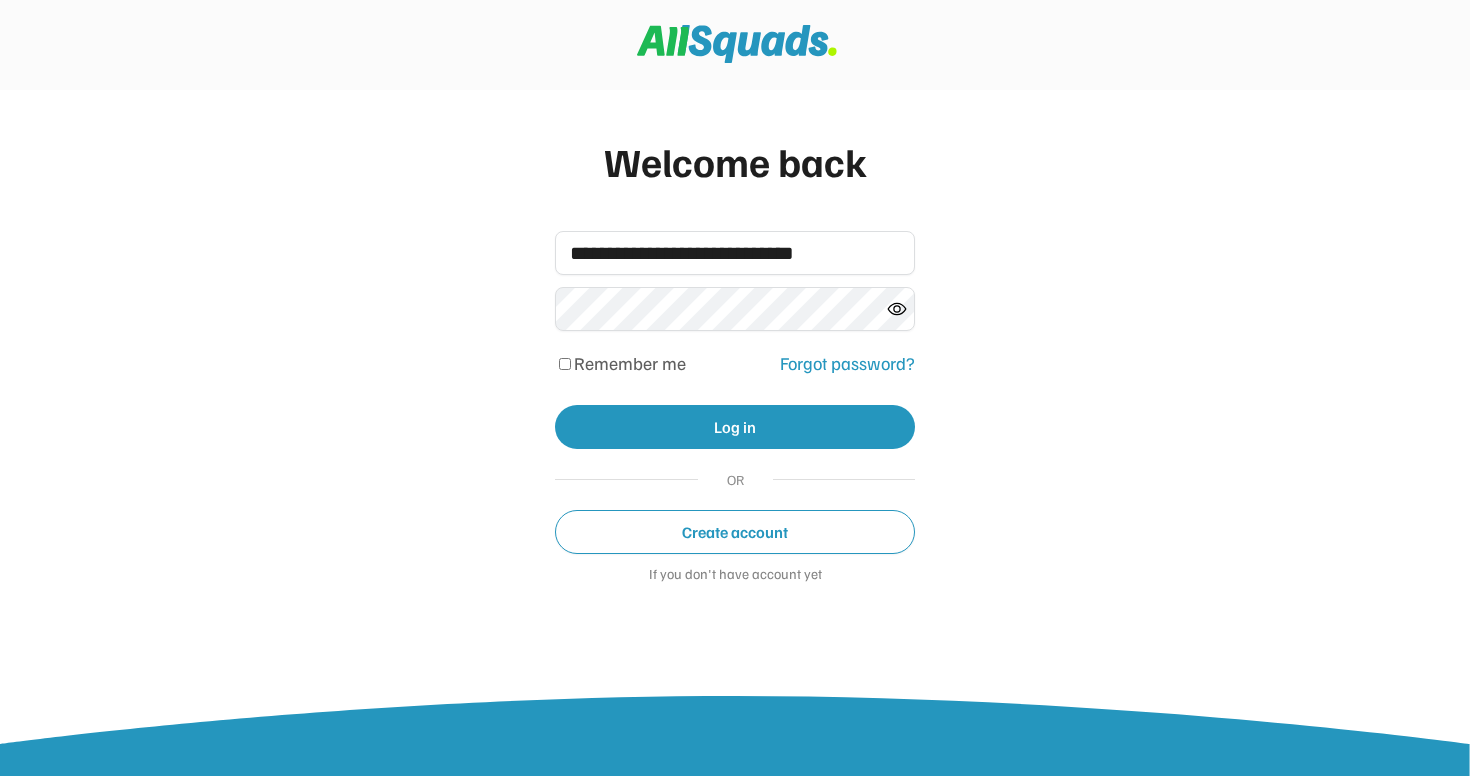 scroll, scrollTop: 0, scrollLeft: 0, axis: both 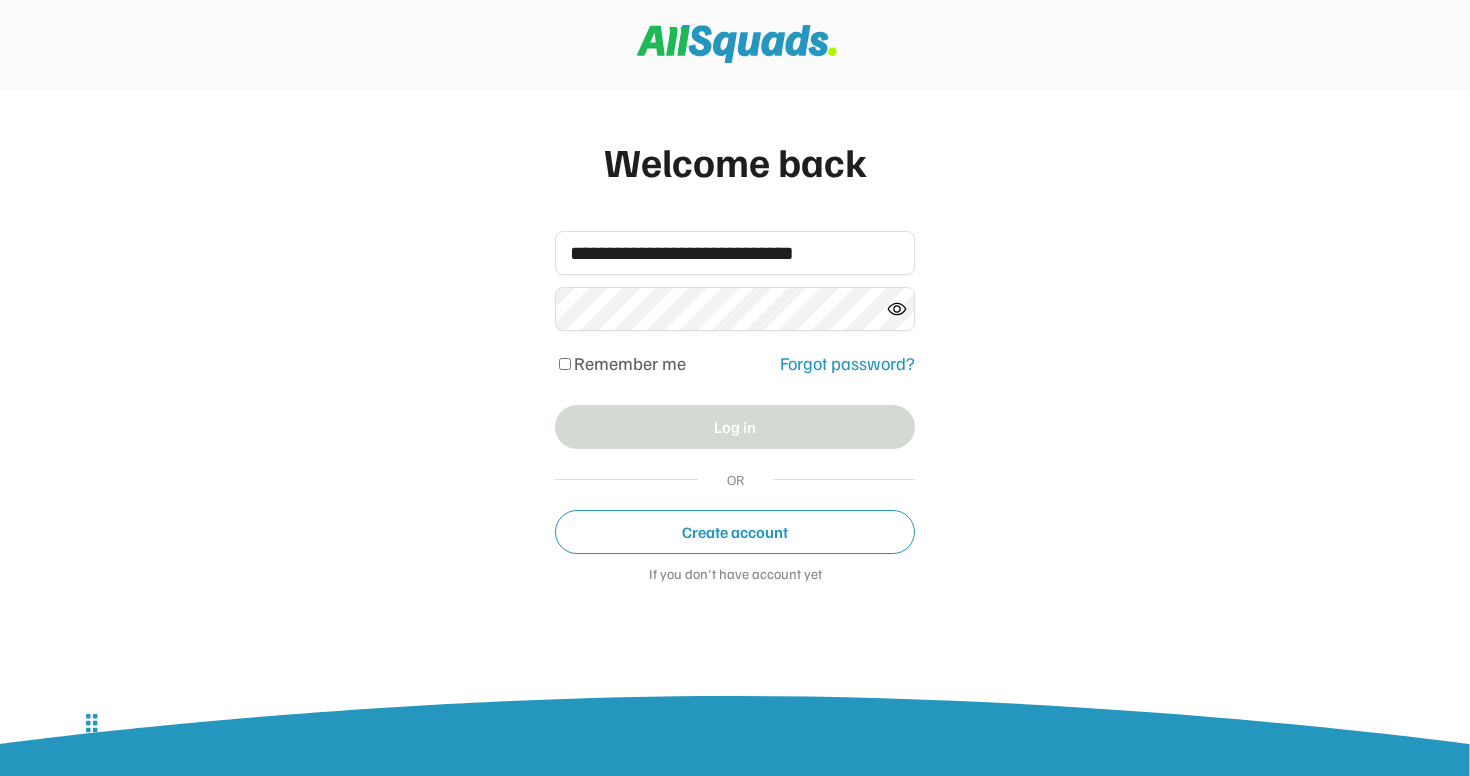 type 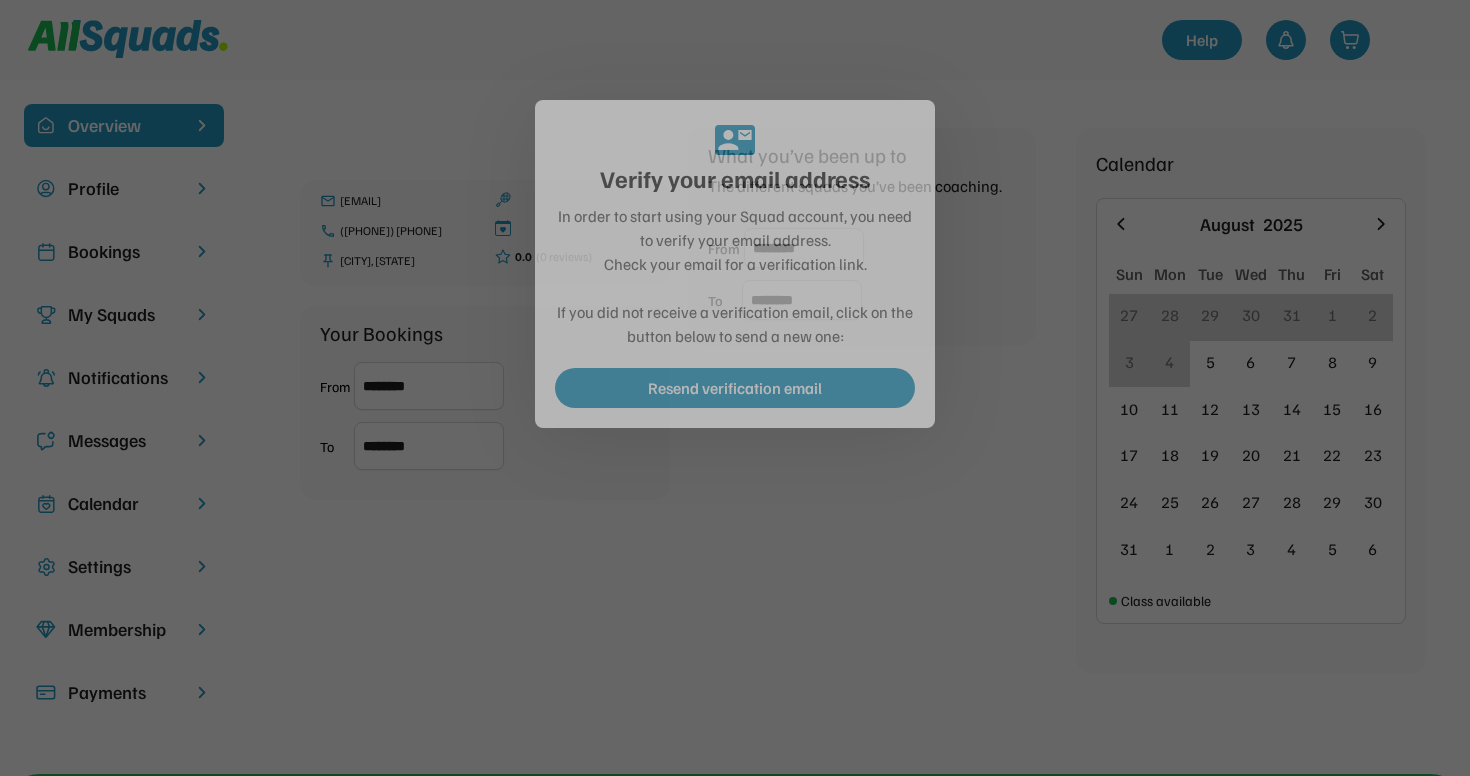 scroll, scrollTop: 0, scrollLeft: 0, axis: both 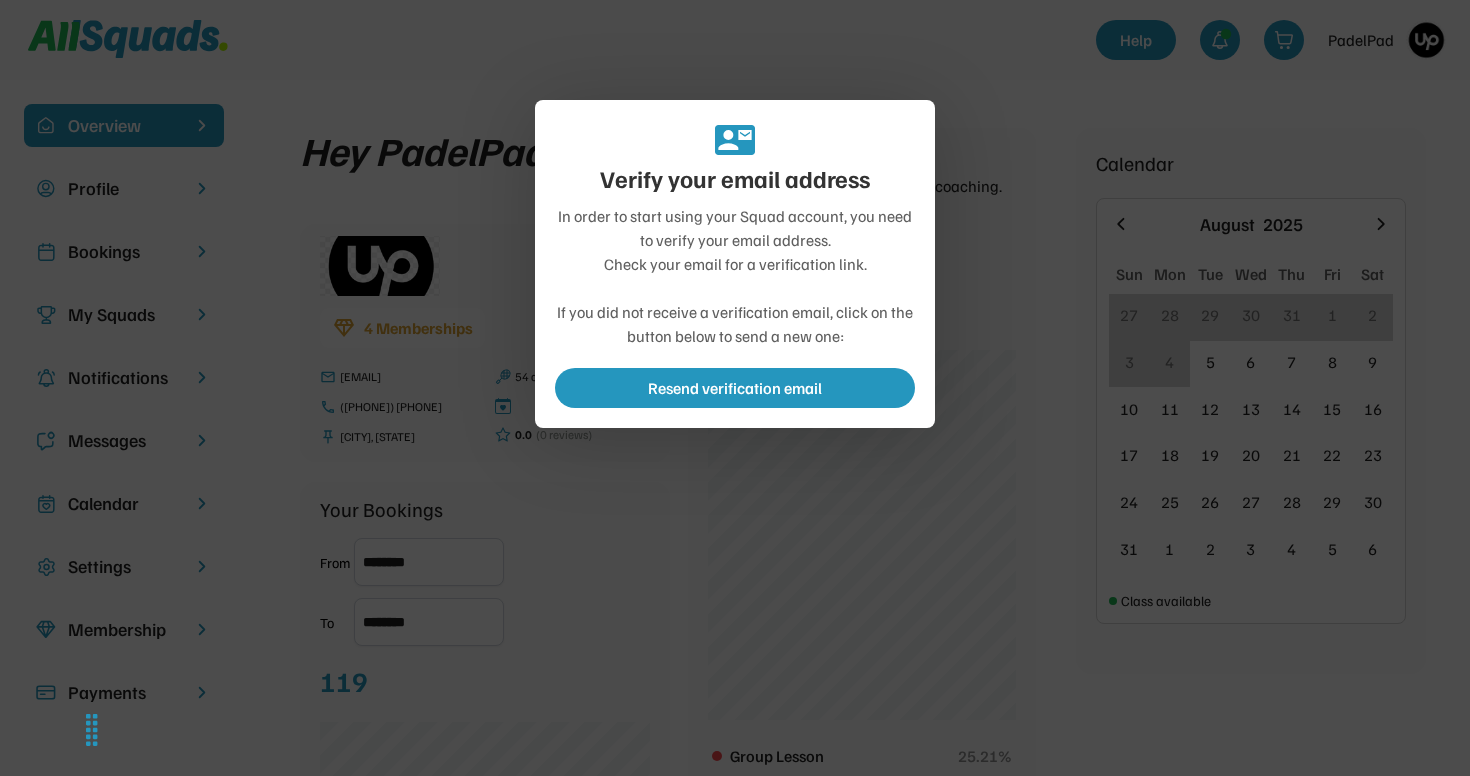 click at bounding box center (735, 388) 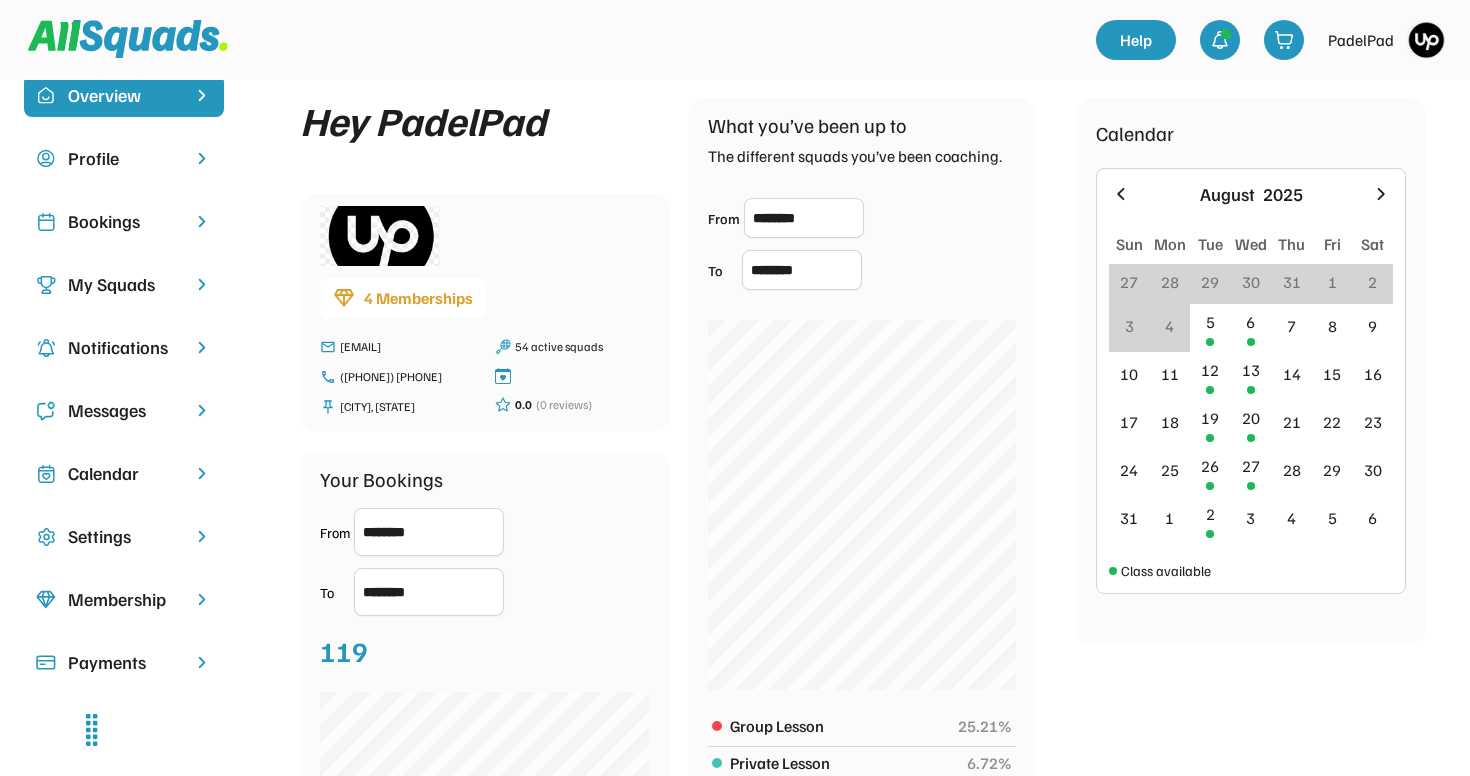 scroll, scrollTop: 53, scrollLeft: 0, axis: vertical 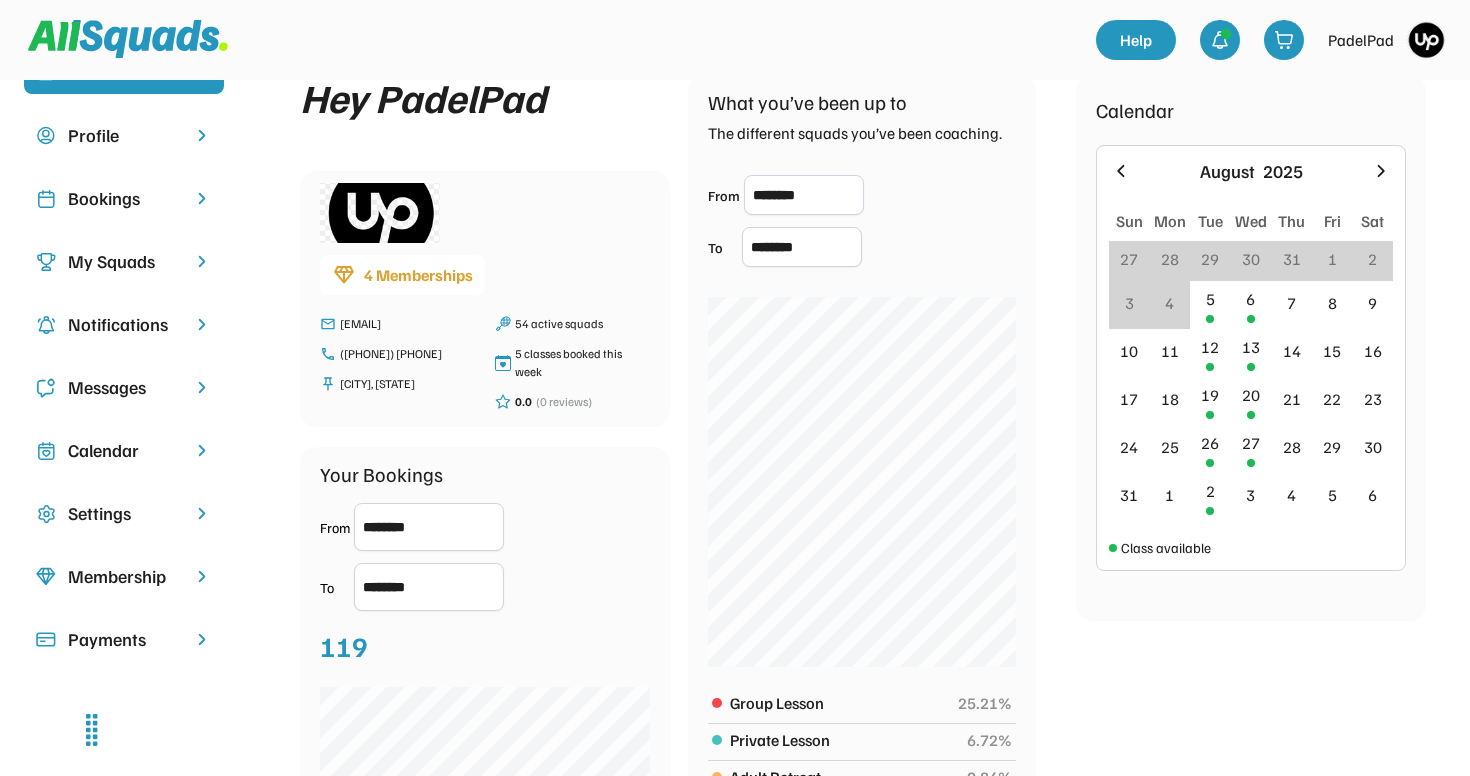 click on "My Squads" at bounding box center [124, 261] 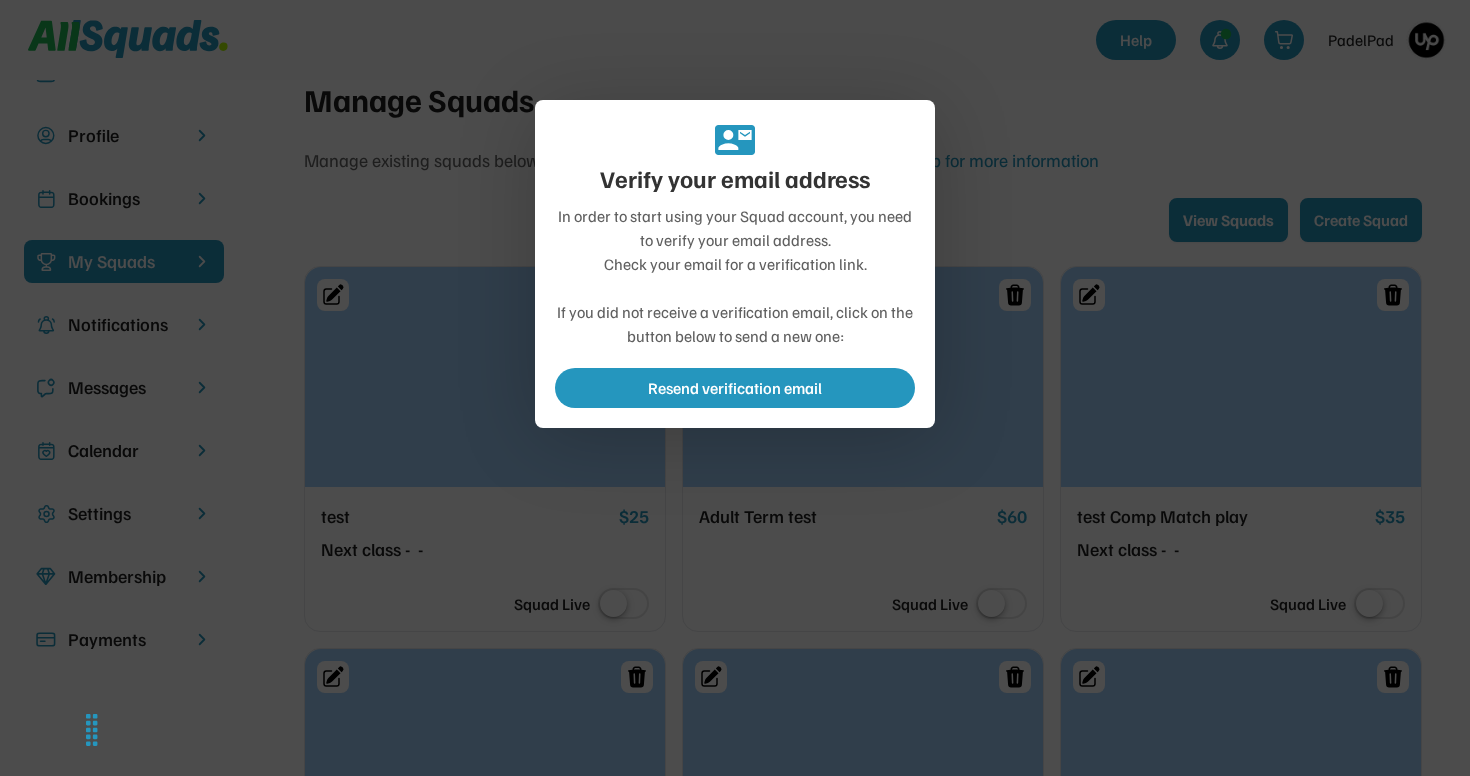 click at bounding box center [735, 388] 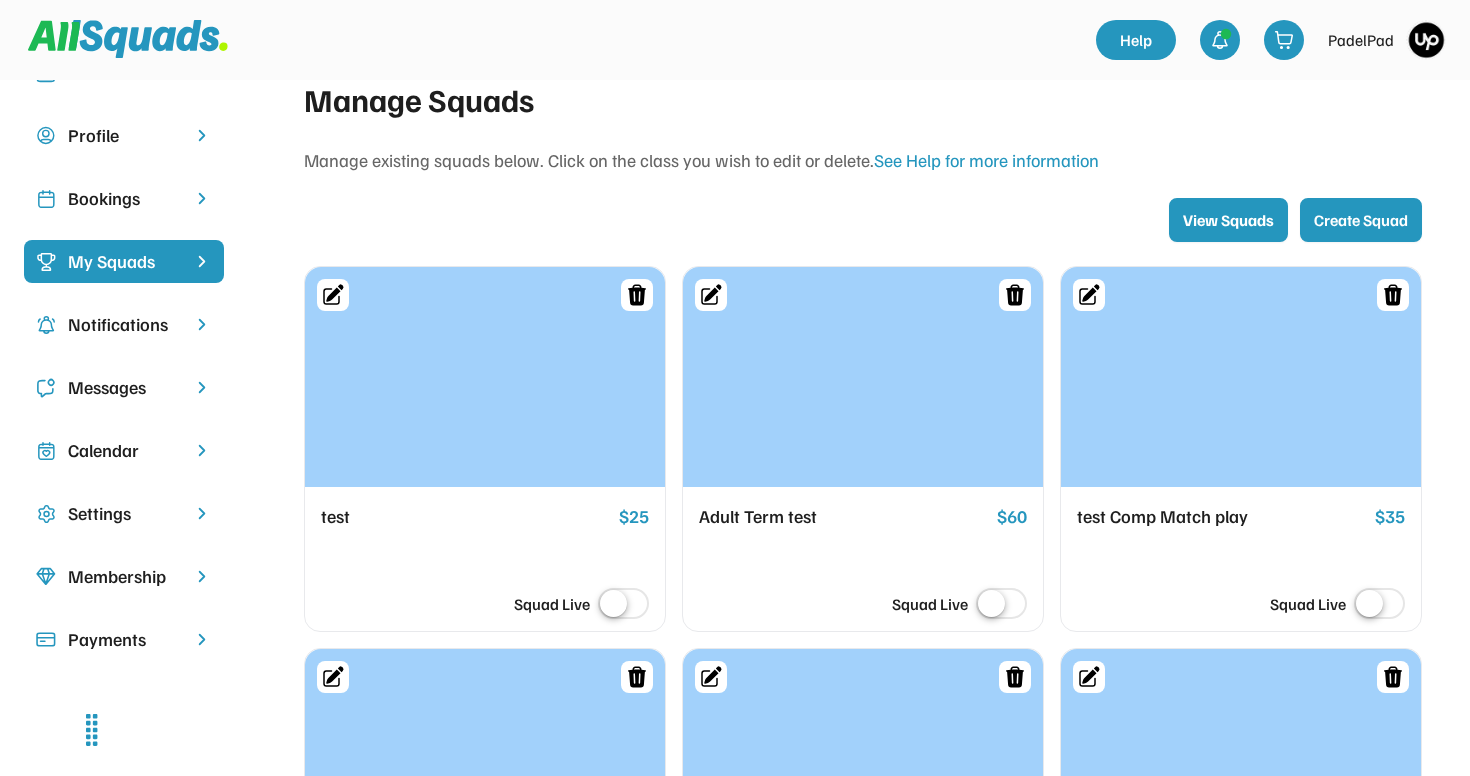 click on "Create Squad" at bounding box center (1361, 220) 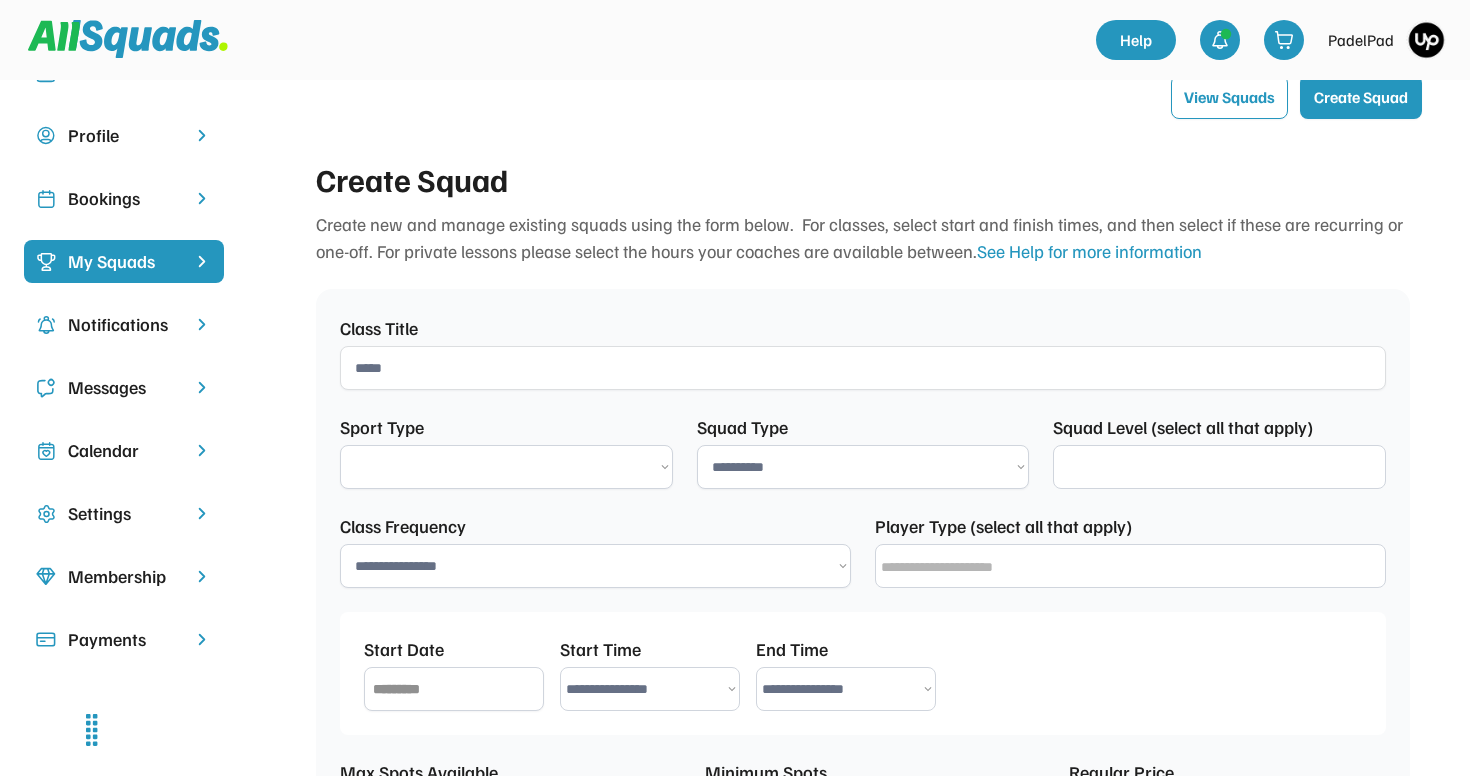 select 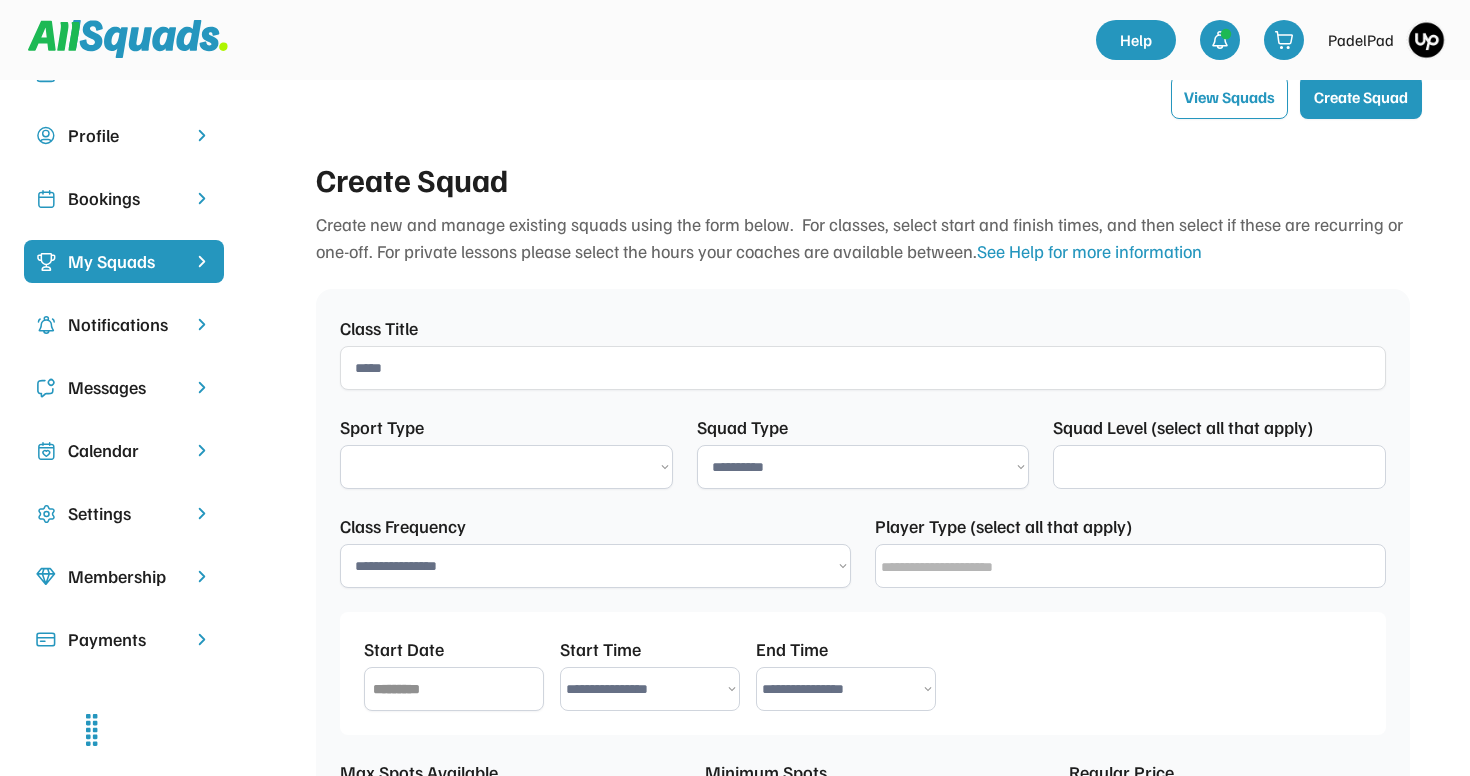 select on "[CREDIT_CARD]" 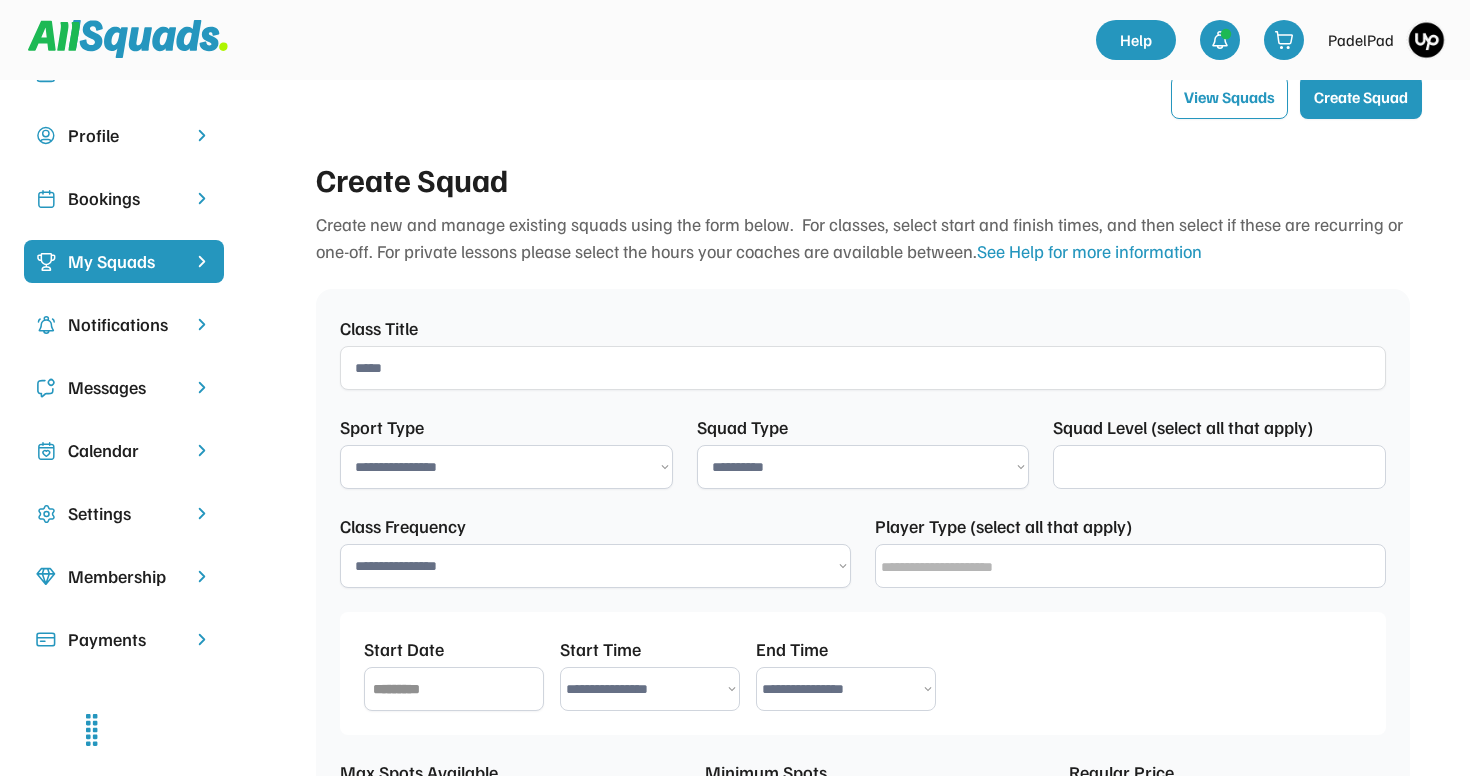 click at bounding box center [863, 368] 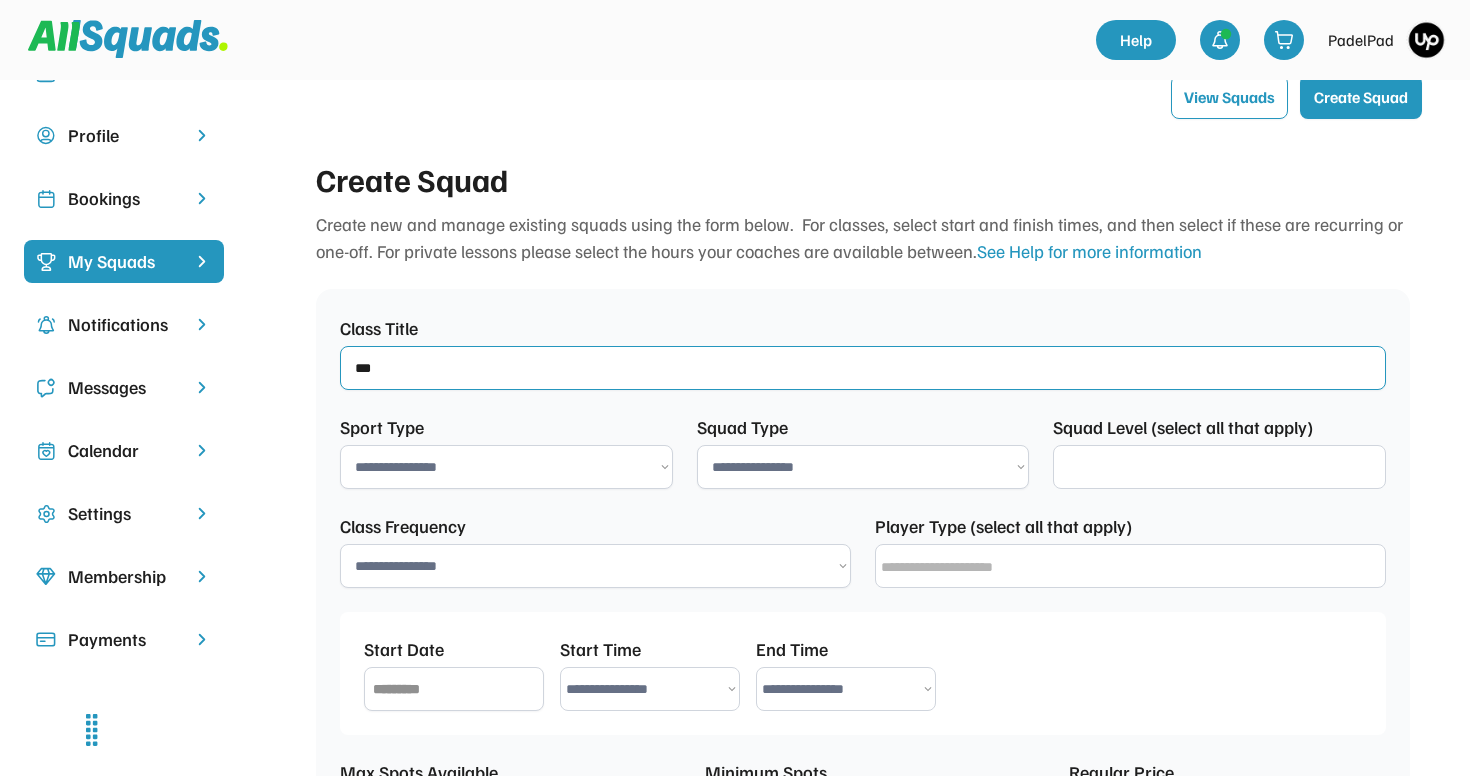 type on "****" 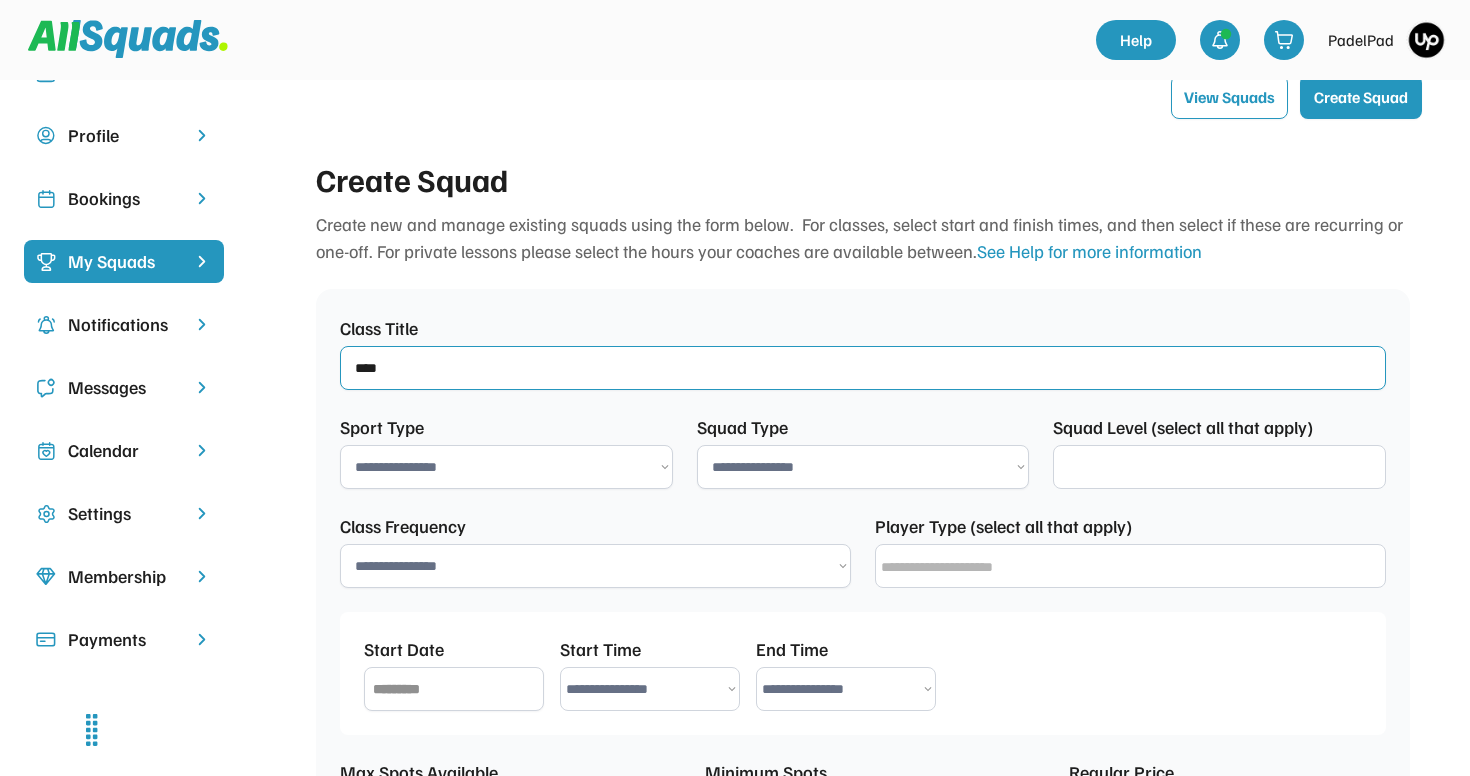 select 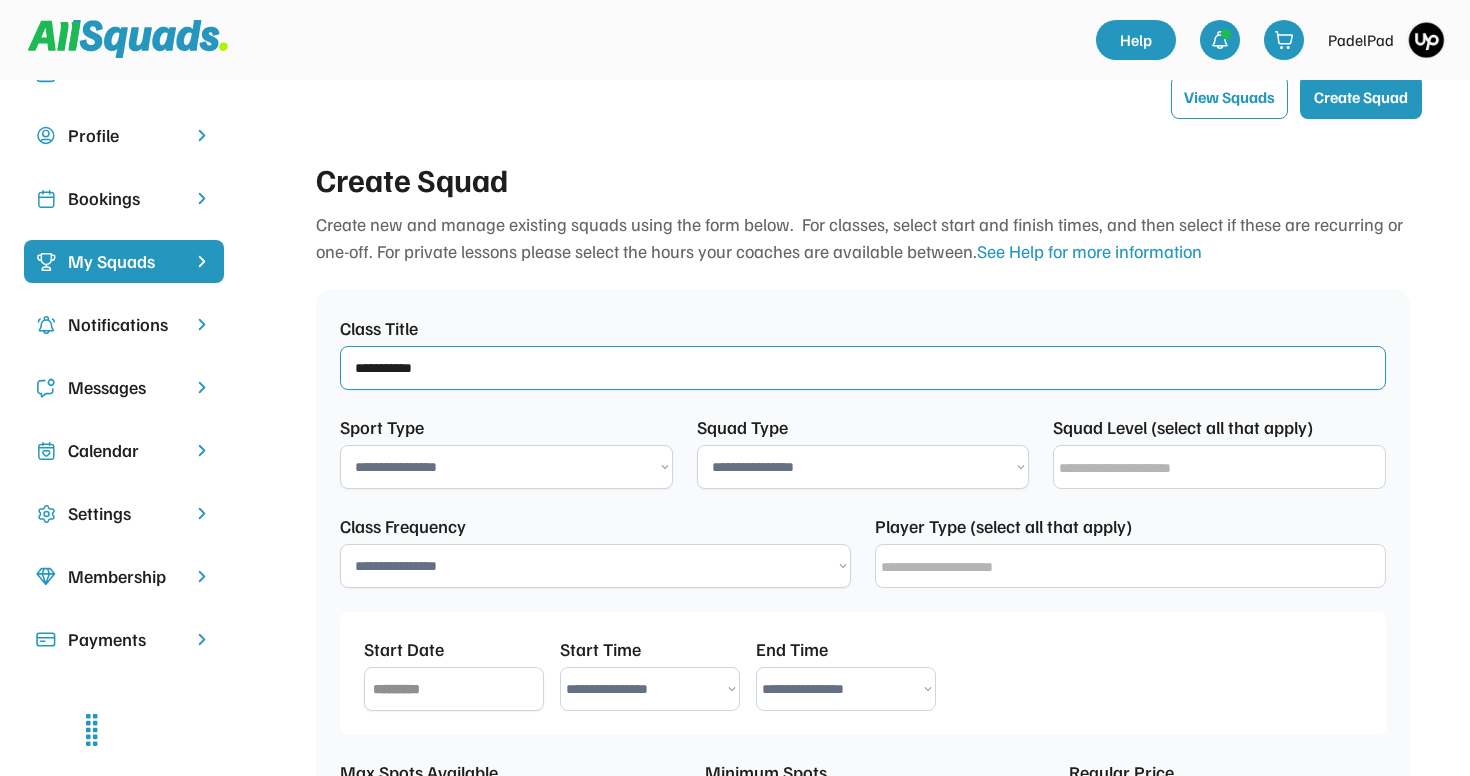 type on "**********" 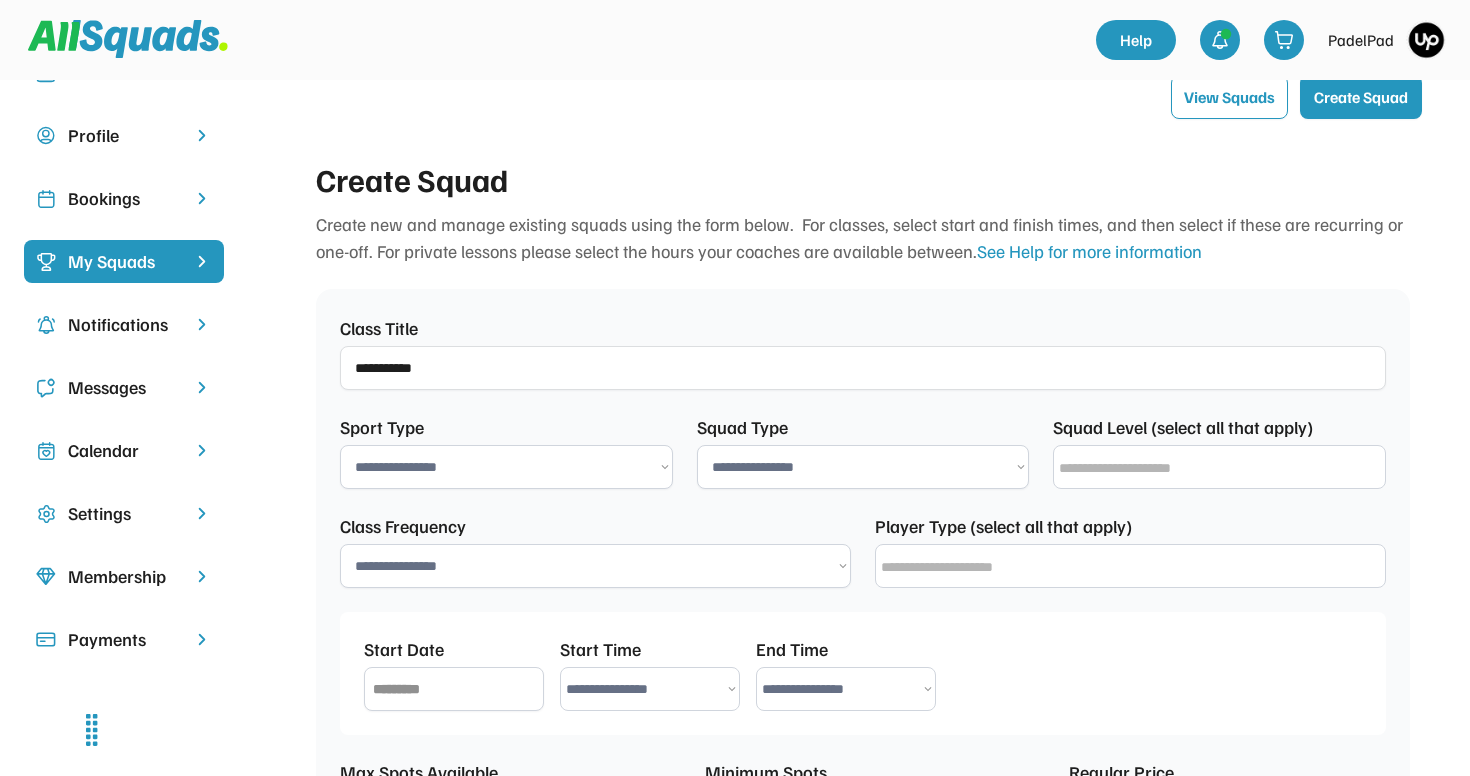 select on "[CREDIT_CARD]" 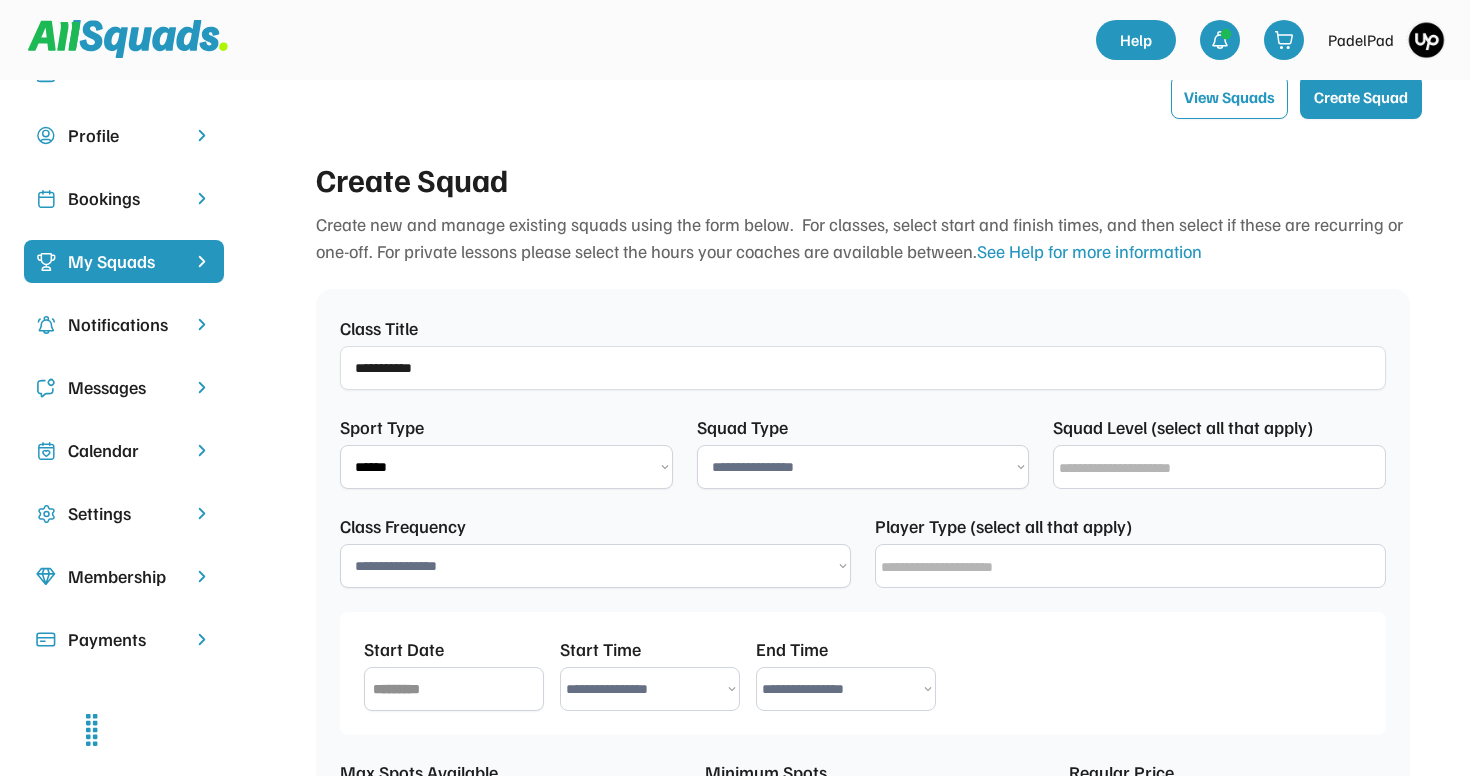 select on "[CREDIT_CARD]" 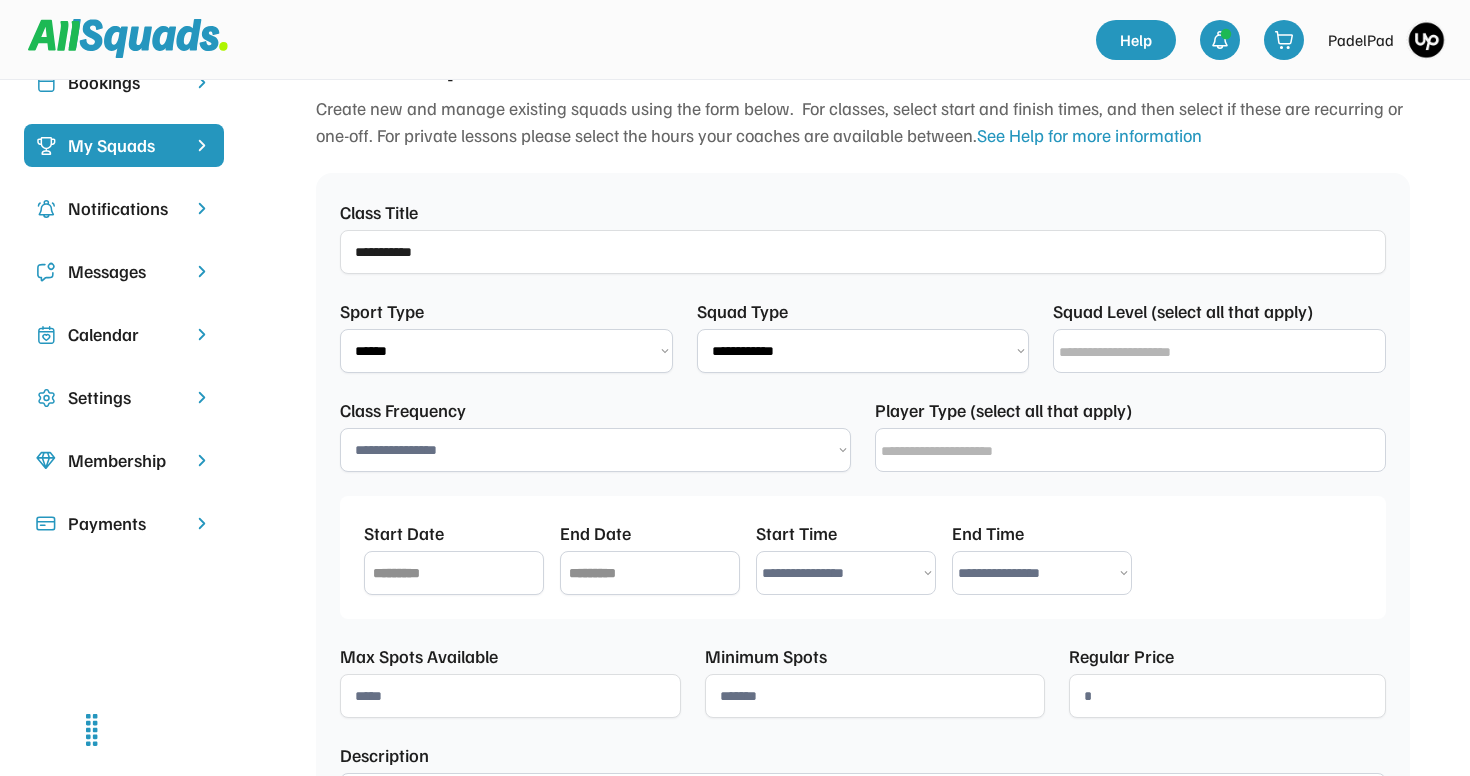 scroll, scrollTop: 301, scrollLeft: 0, axis: vertical 